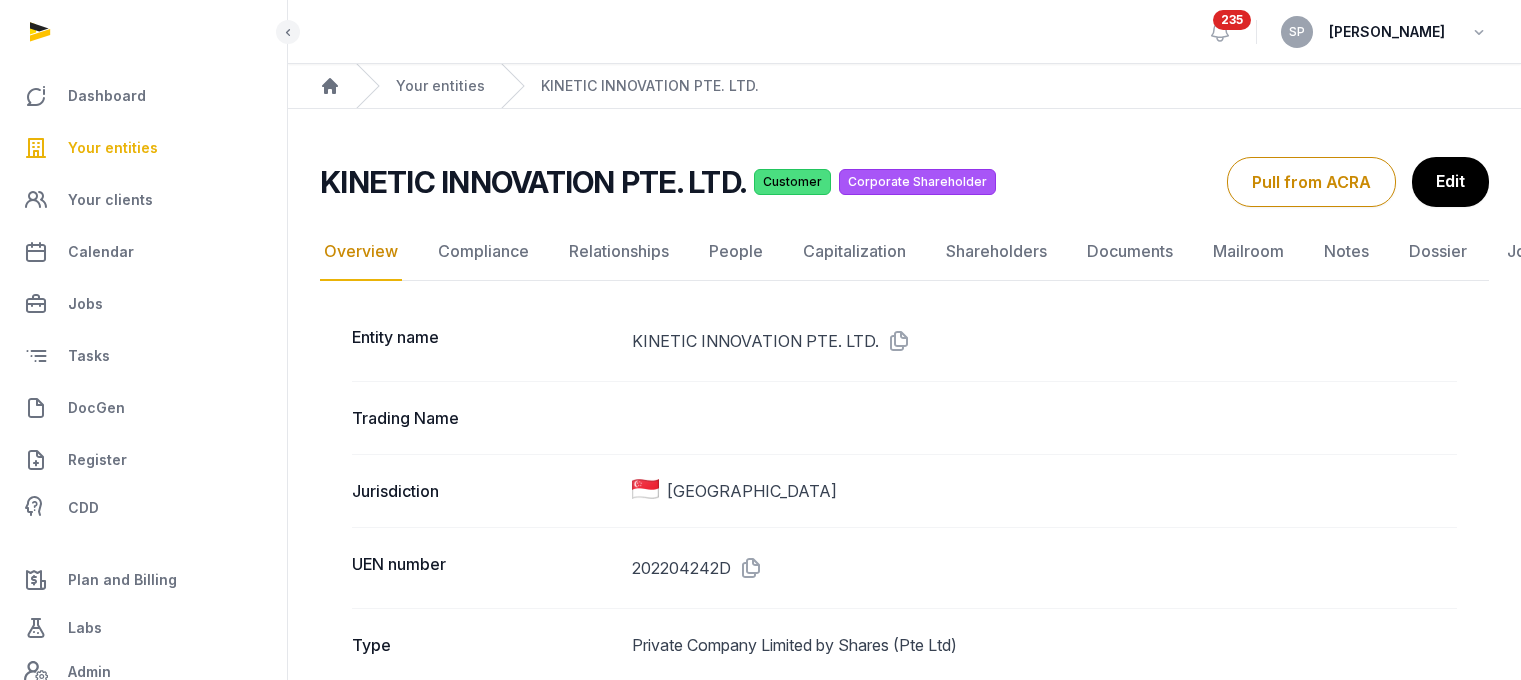 scroll, scrollTop: 0, scrollLeft: 0, axis: both 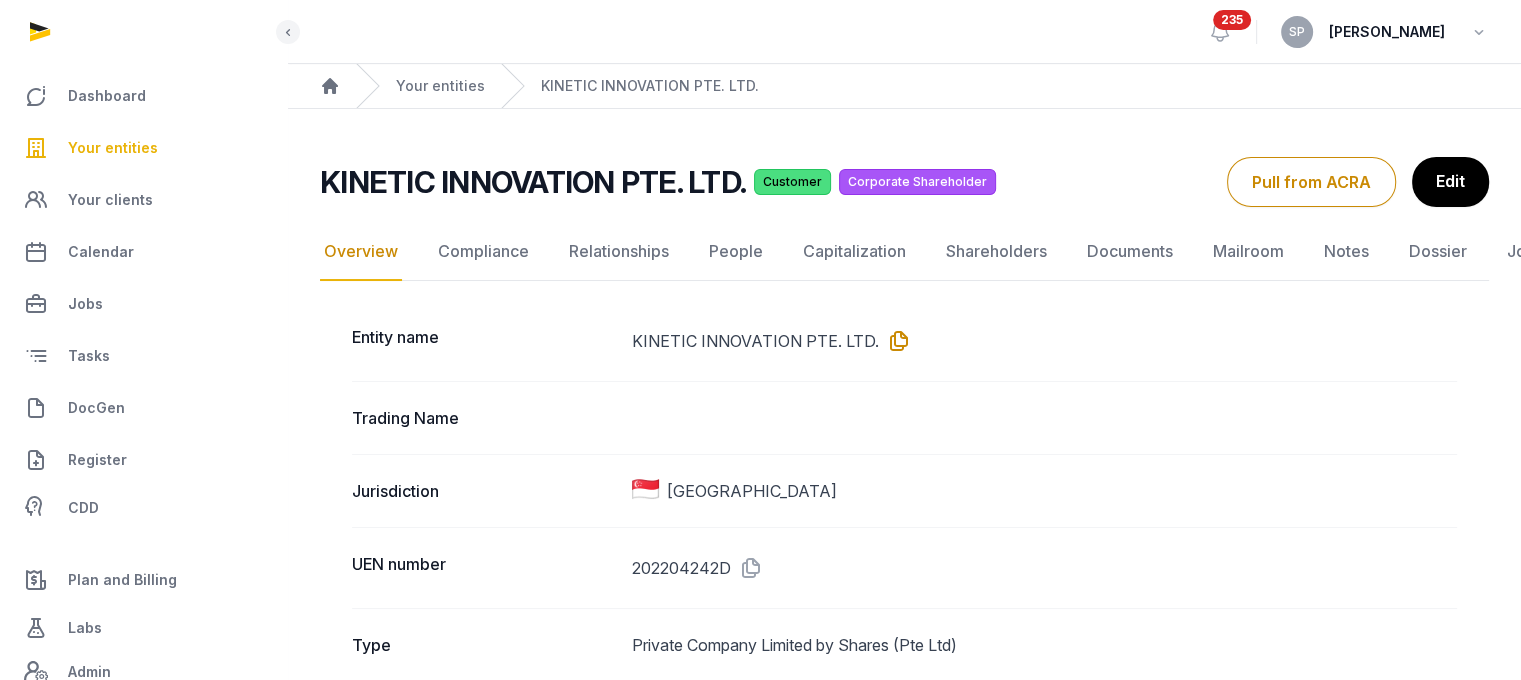 click at bounding box center [895, 341] 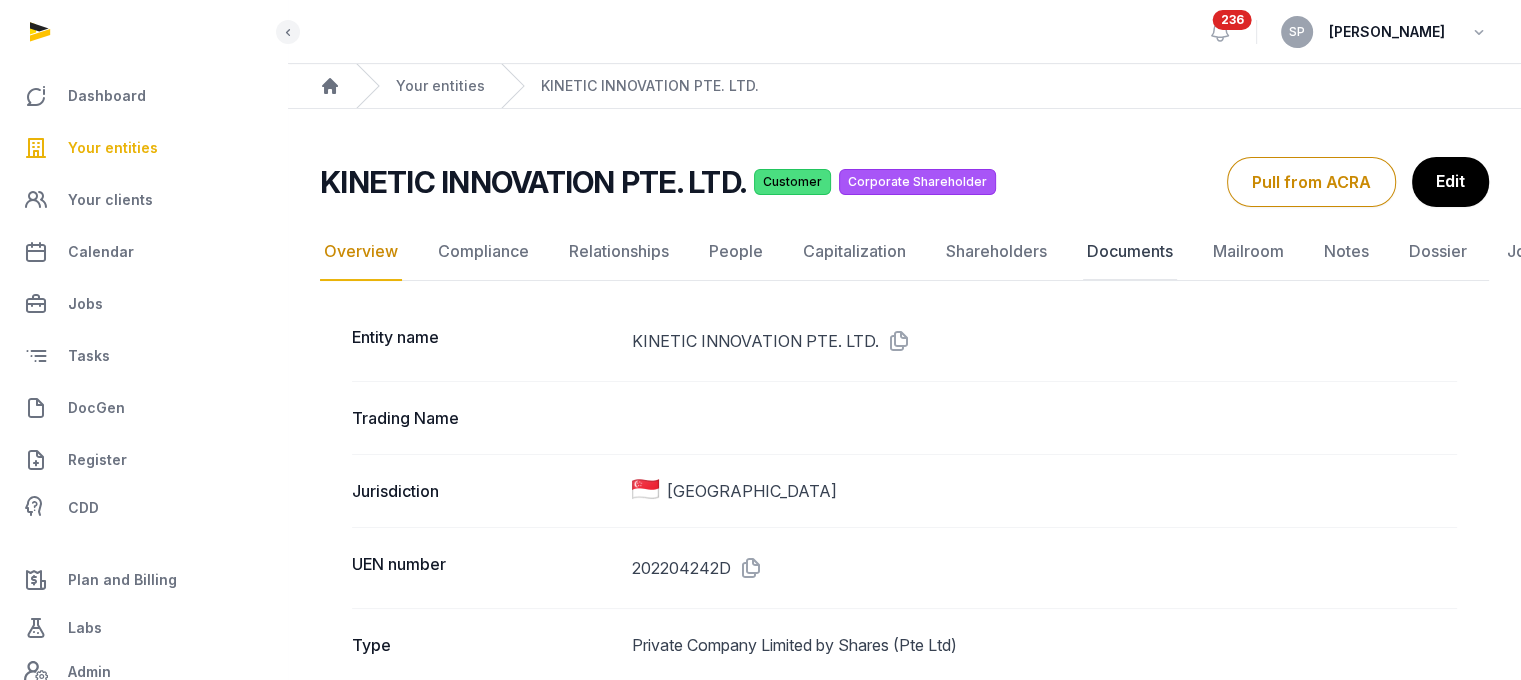 click on "Documents" 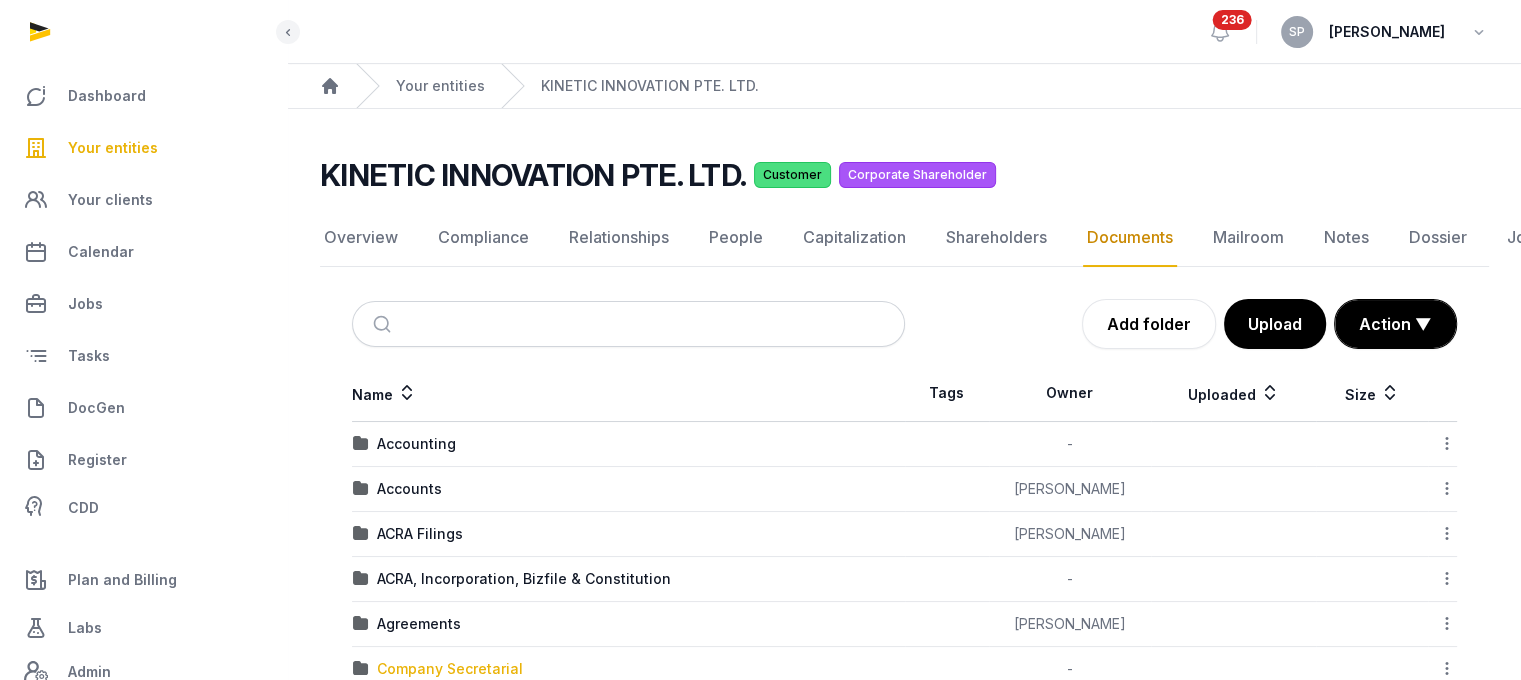 click on "Company Secretarial" at bounding box center [450, 669] 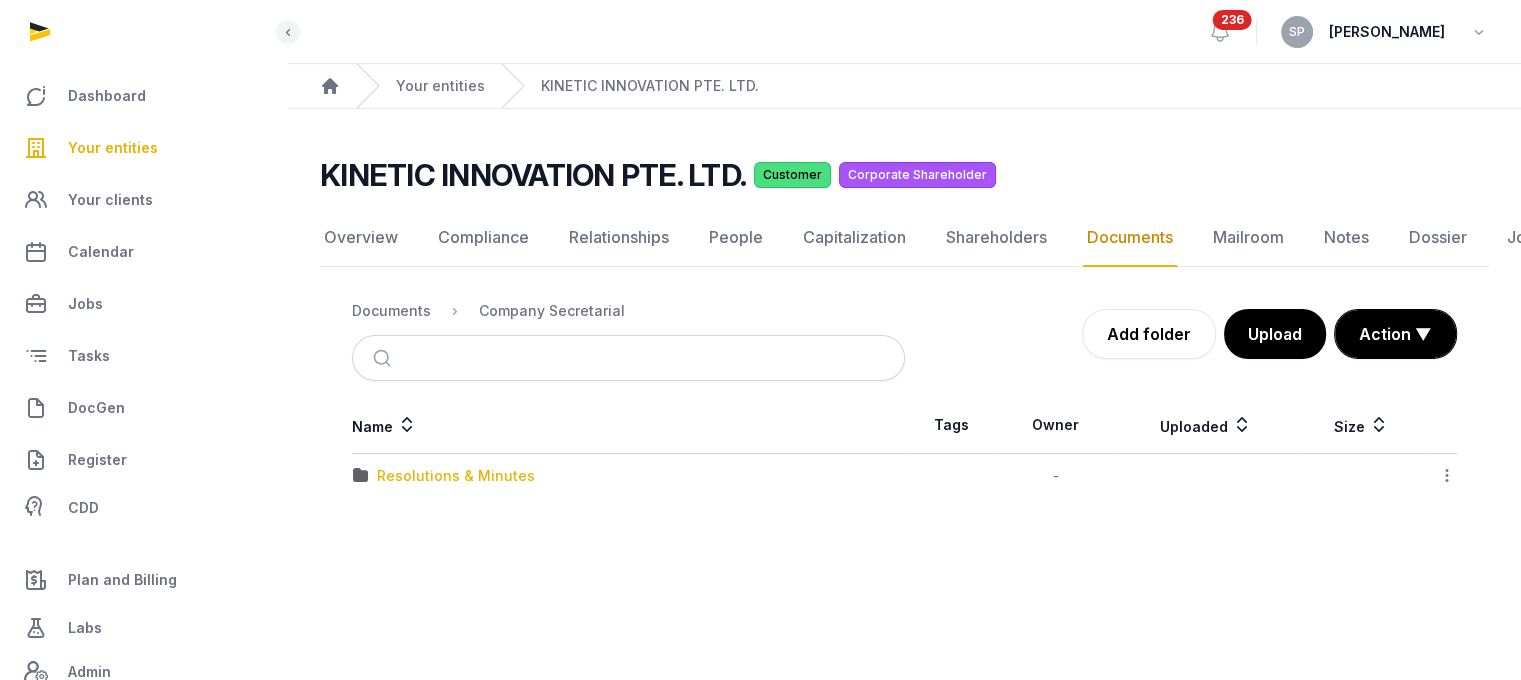 click on "Resolutions & Minutes" at bounding box center [456, 476] 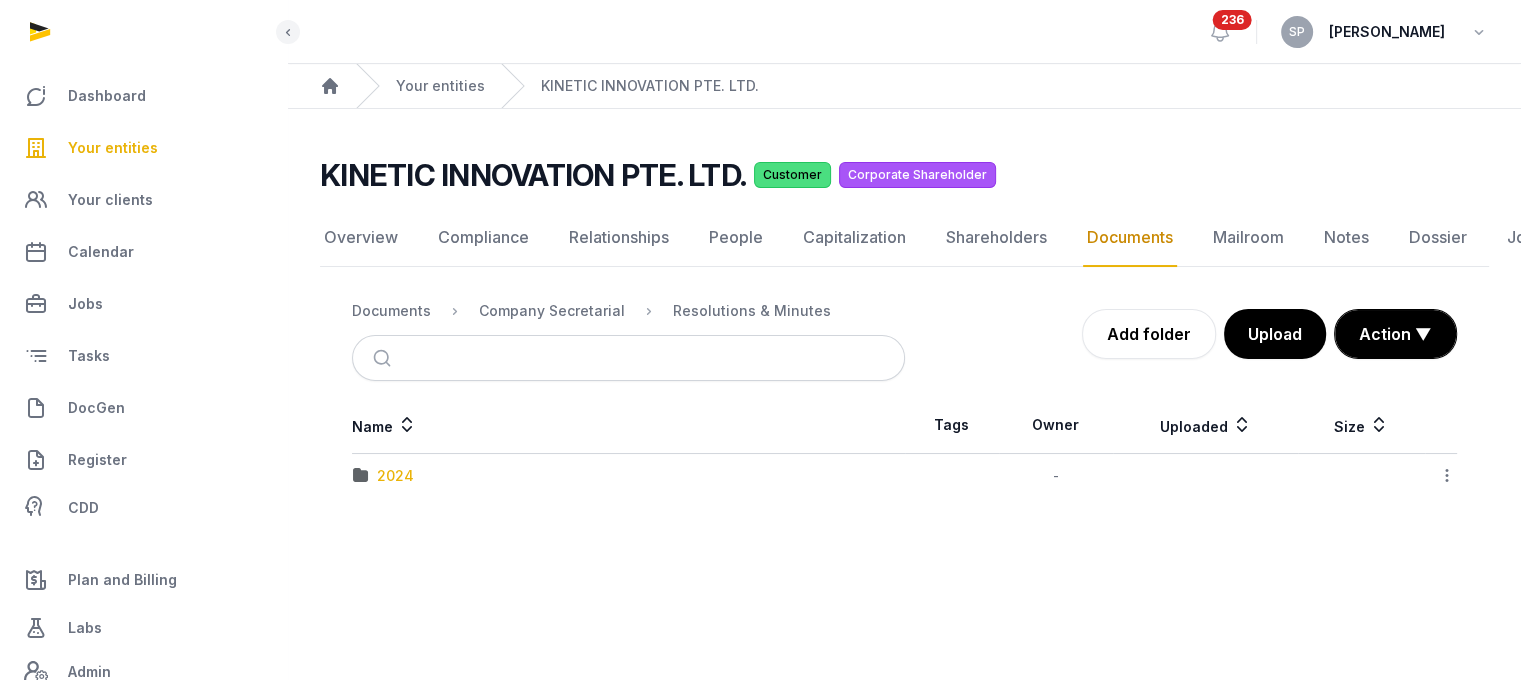 click on "2024" at bounding box center (395, 476) 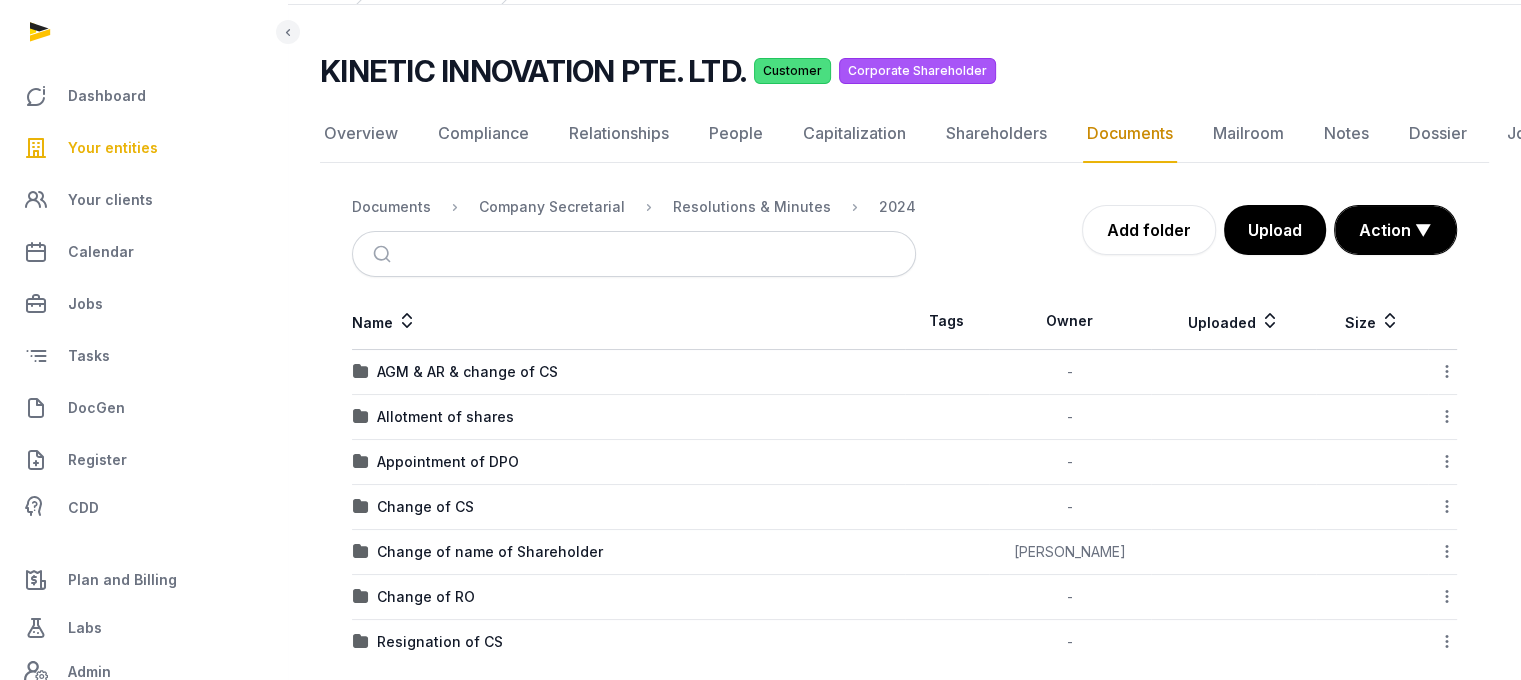 scroll, scrollTop: 125, scrollLeft: 0, axis: vertical 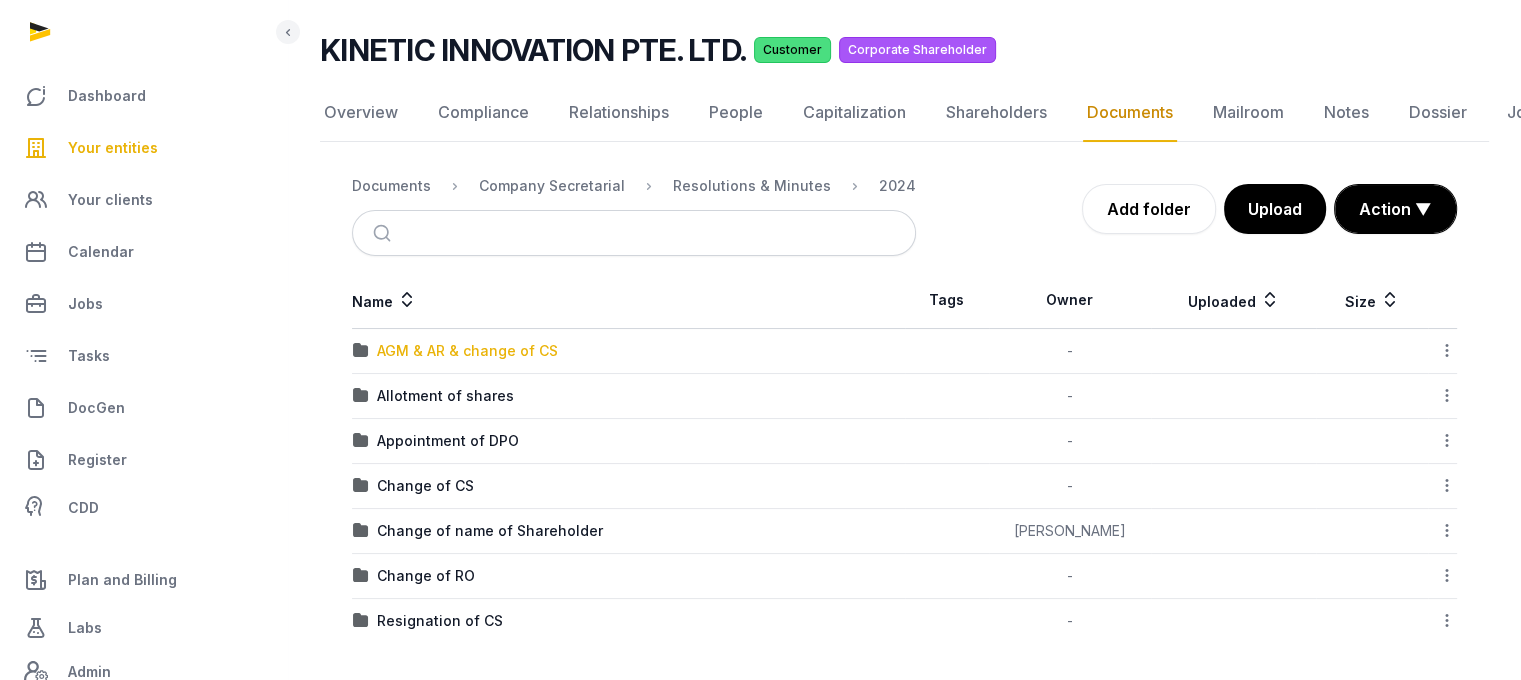 click on "AGM & AR & change of CS" at bounding box center (467, 351) 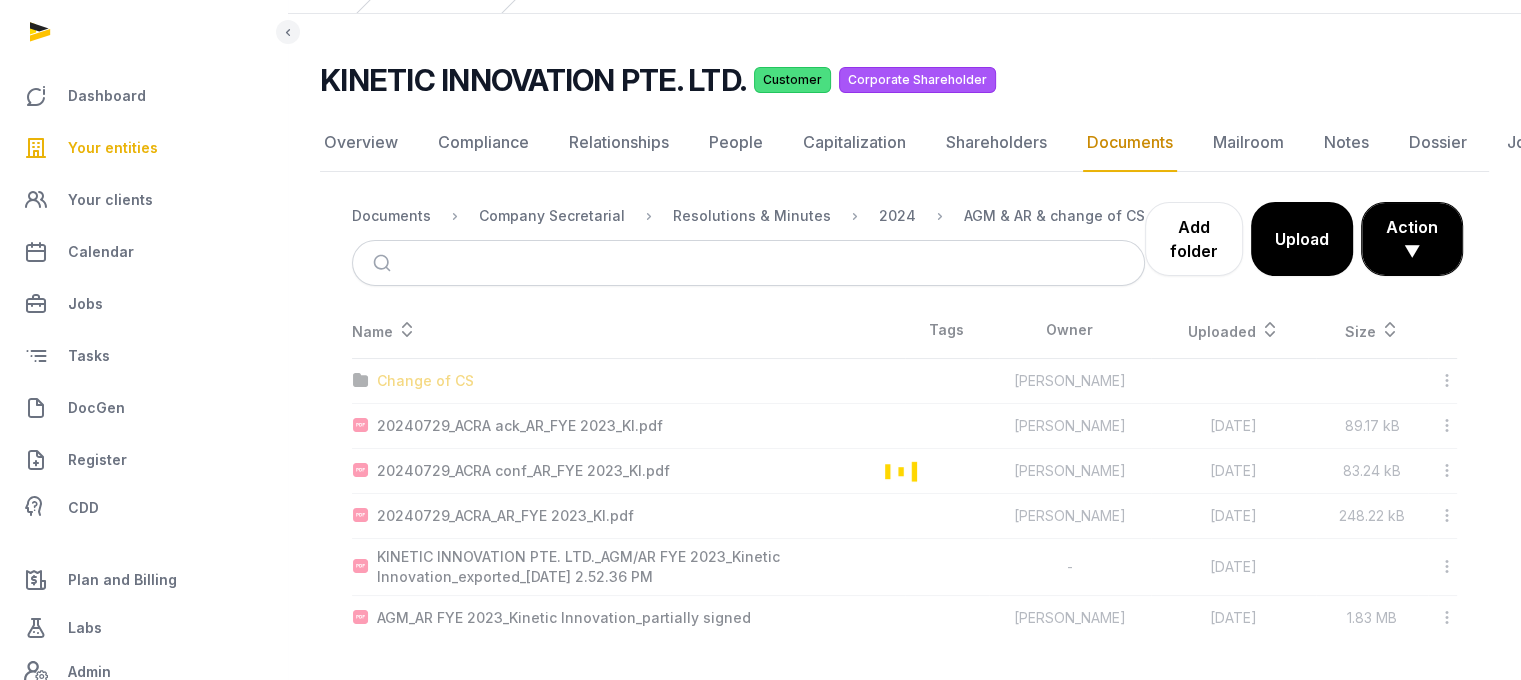 scroll, scrollTop: 92, scrollLeft: 0, axis: vertical 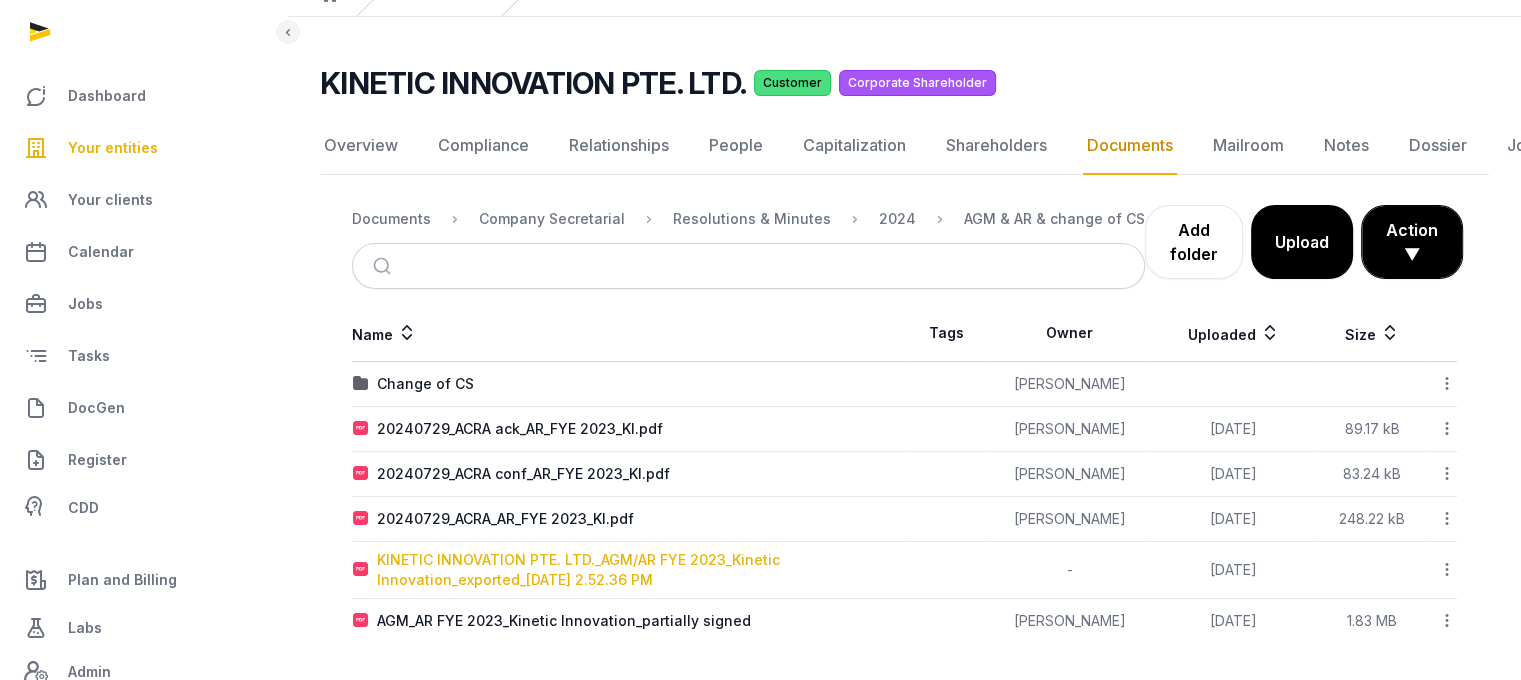 click on "KINETIC INNOVATION PTE. LTD._AGM/AR FYE 2023_Kinetic Innovation_exported_2024-07-25 2.52.36 PM" at bounding box center (640, 570) 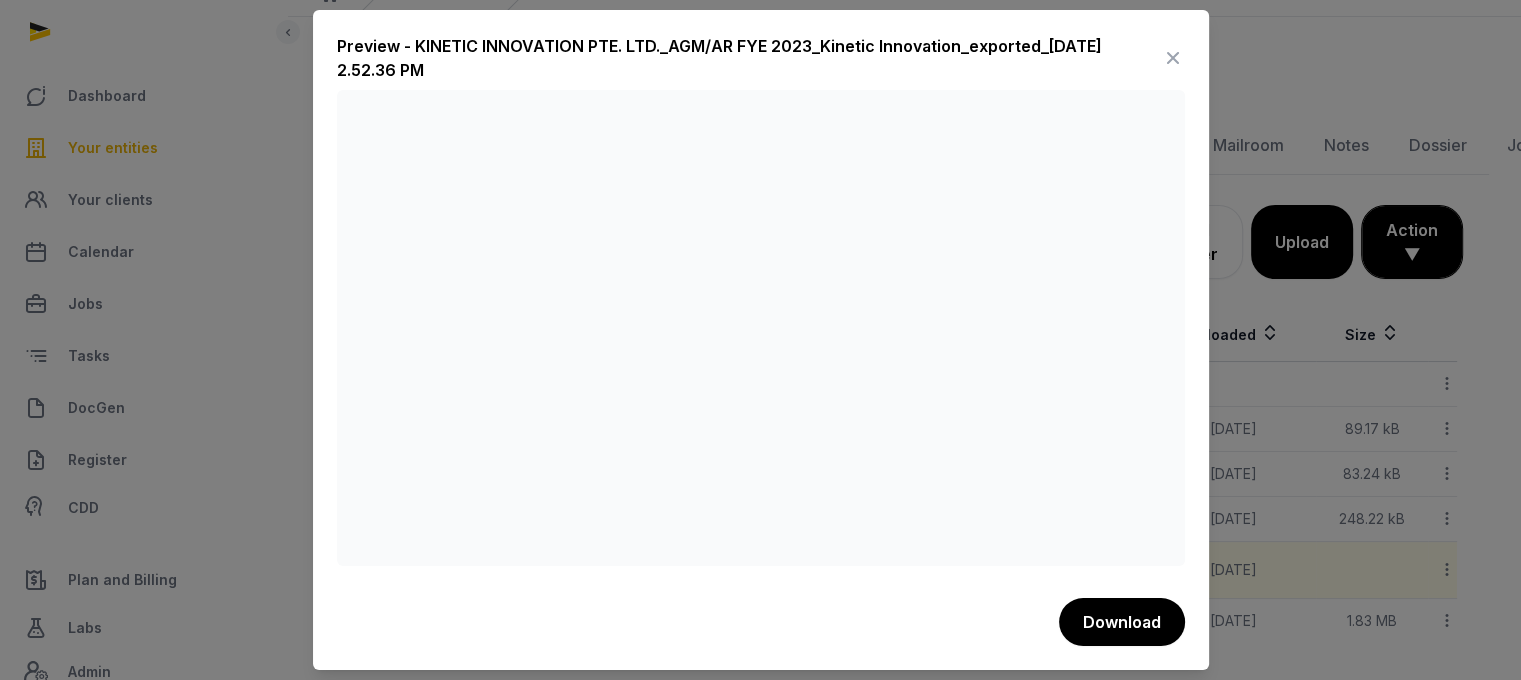 click at bounding box center (1173, 58) 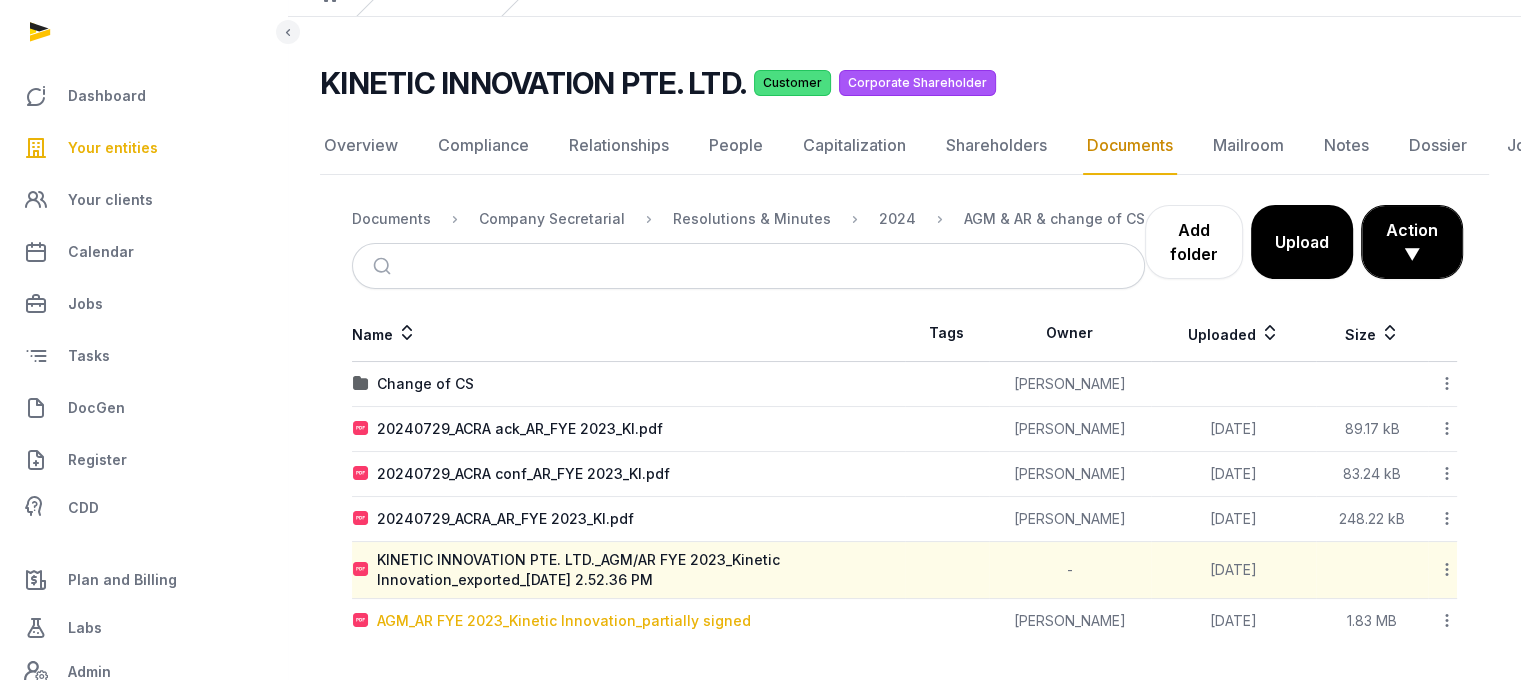 click on "AGM_AR FYE 2023_Kinetic Innovation_partially signed" at bounding box center (564, 621) 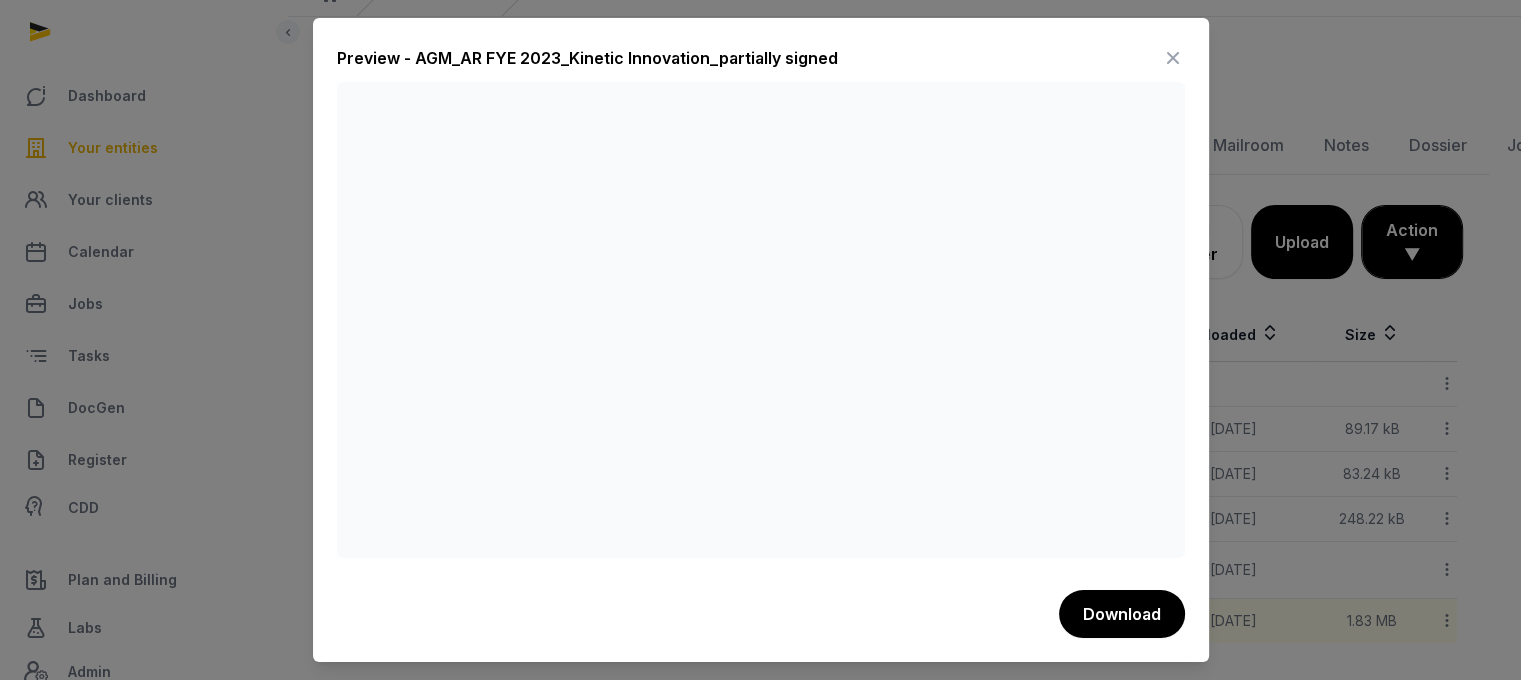 click at bounding box center [1173, 58] 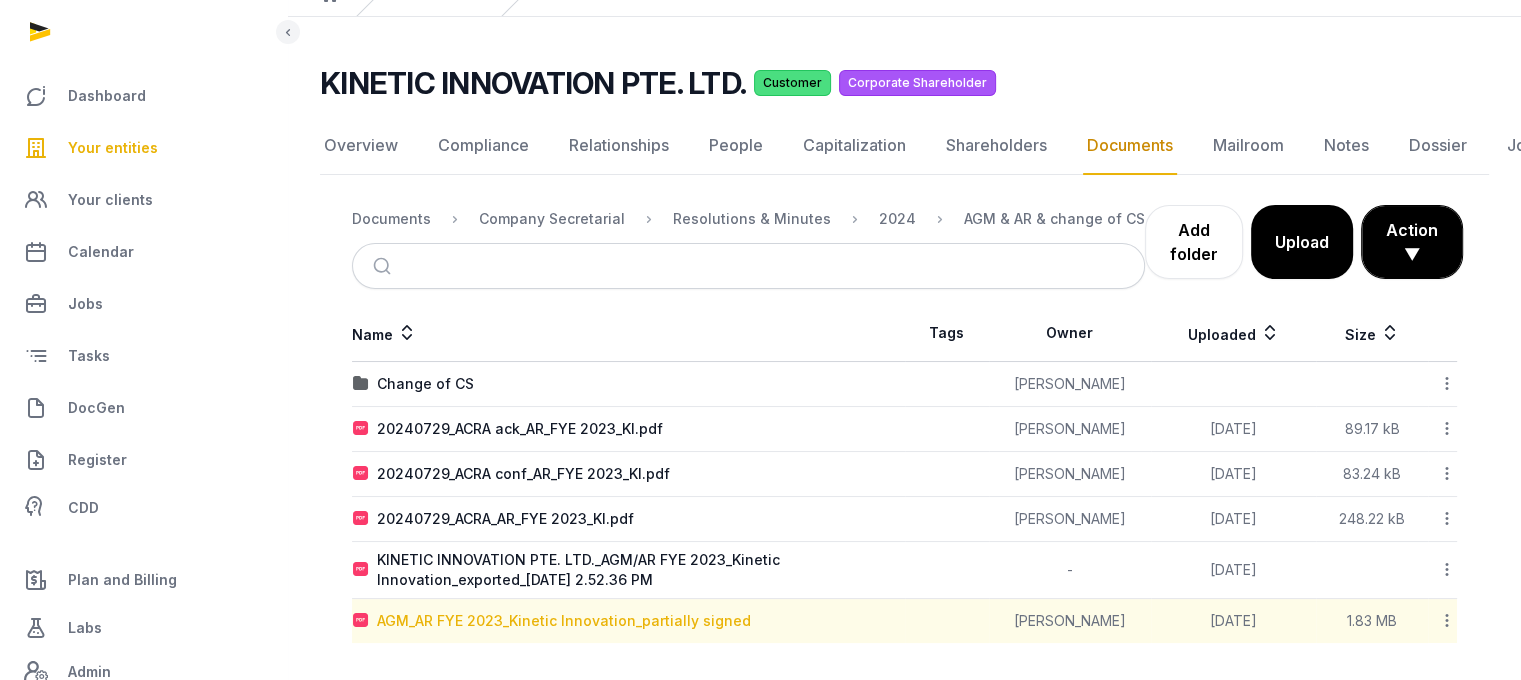 click on "AGM_AR FYE 2023_Kinetic Innovation_partially signed" at bounding box center (564, 621) 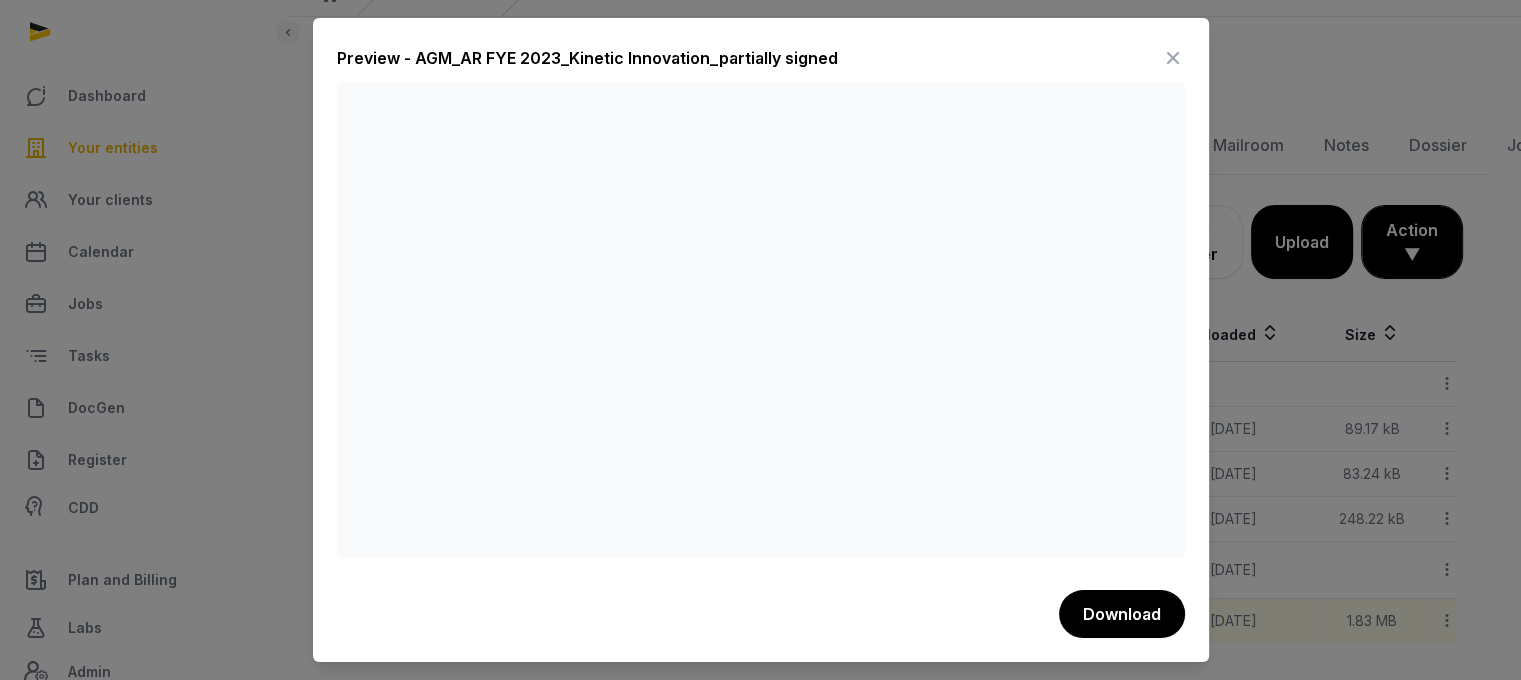 click at bounding box center [1173, 58] 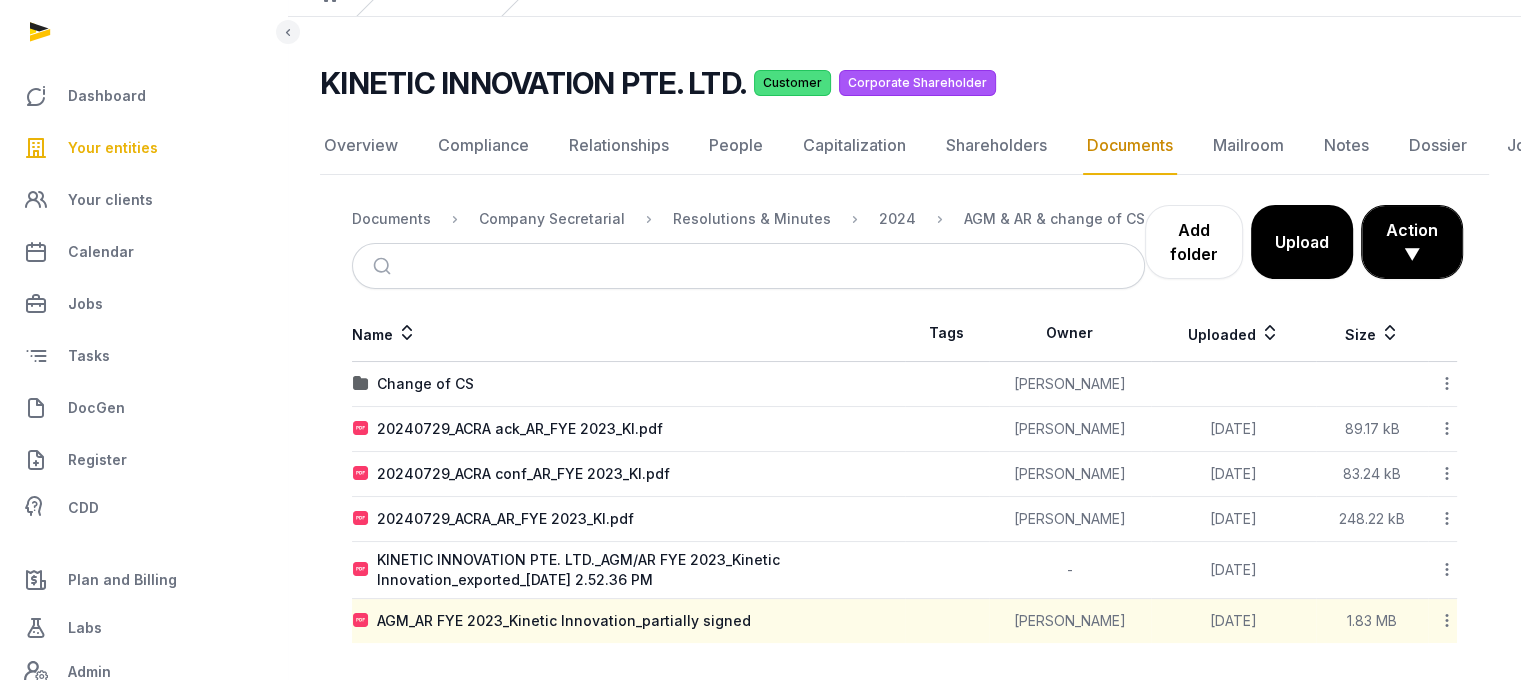 click 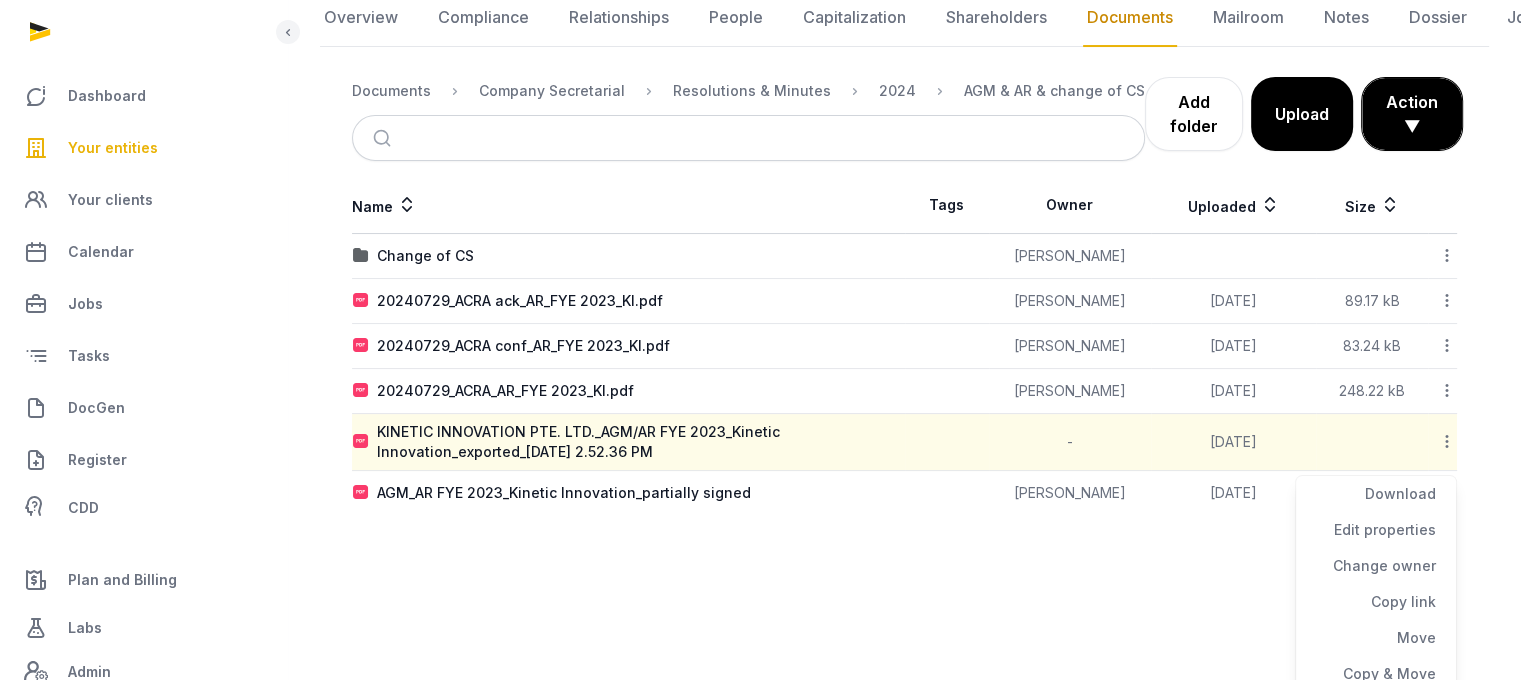 scroll, scrollTop: 265, scrollLeft: 0, axis: vertical 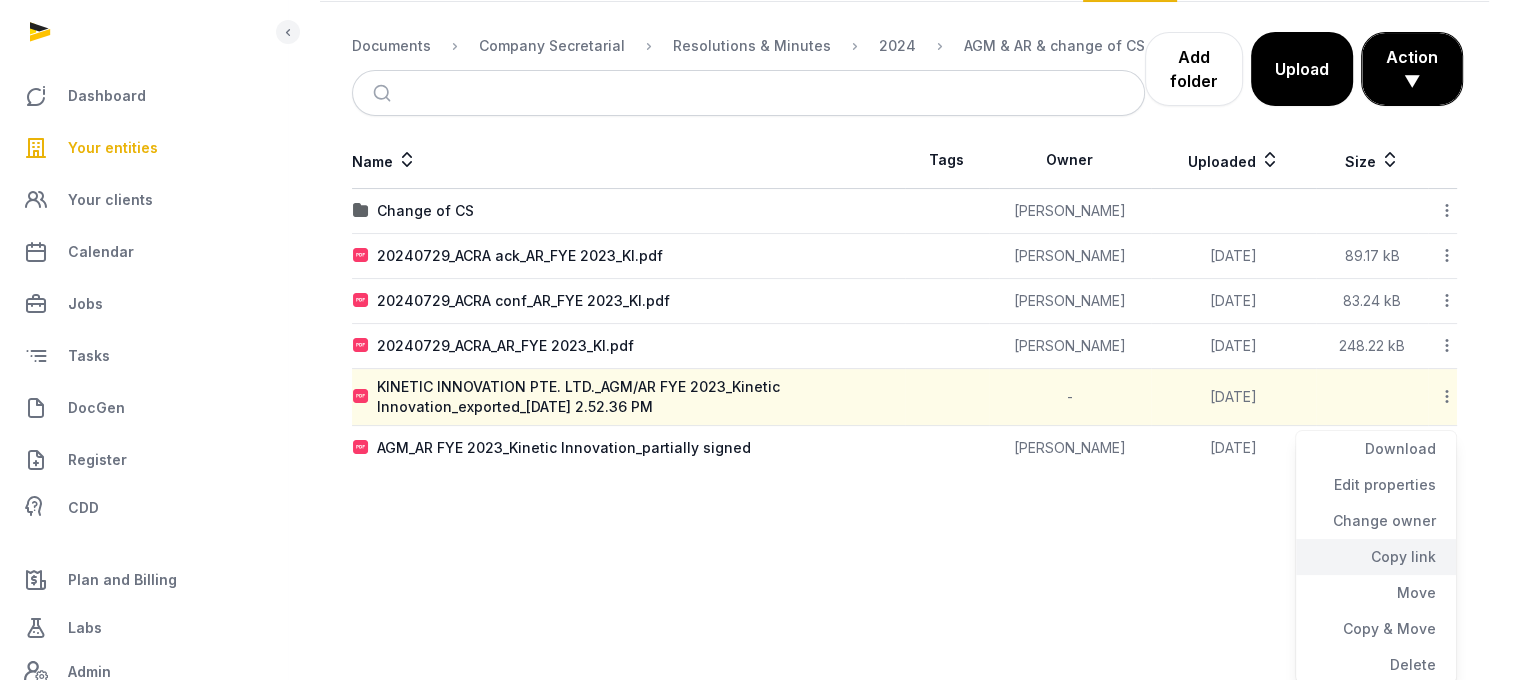 click on "Copy link" 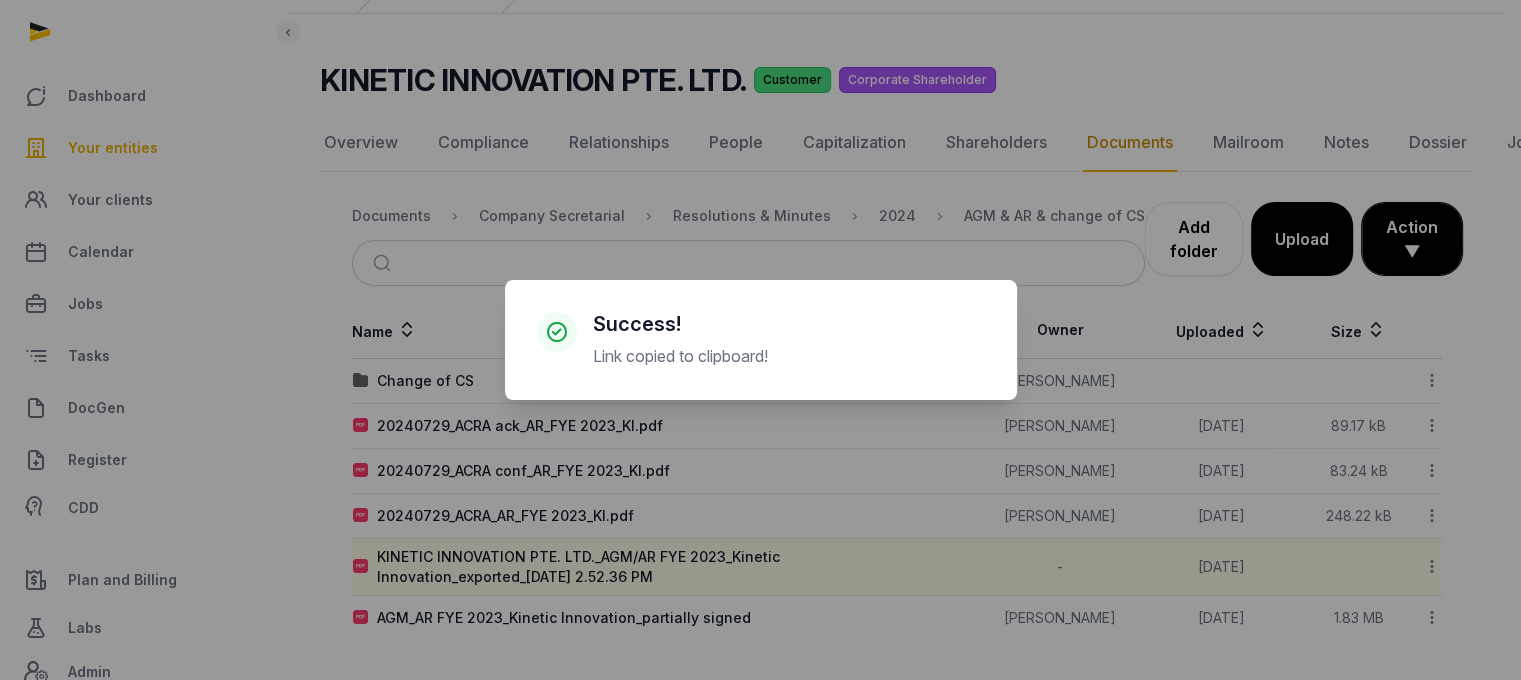 scroll, scrollTop: 77, scrollLeft: 0, axis: vertical 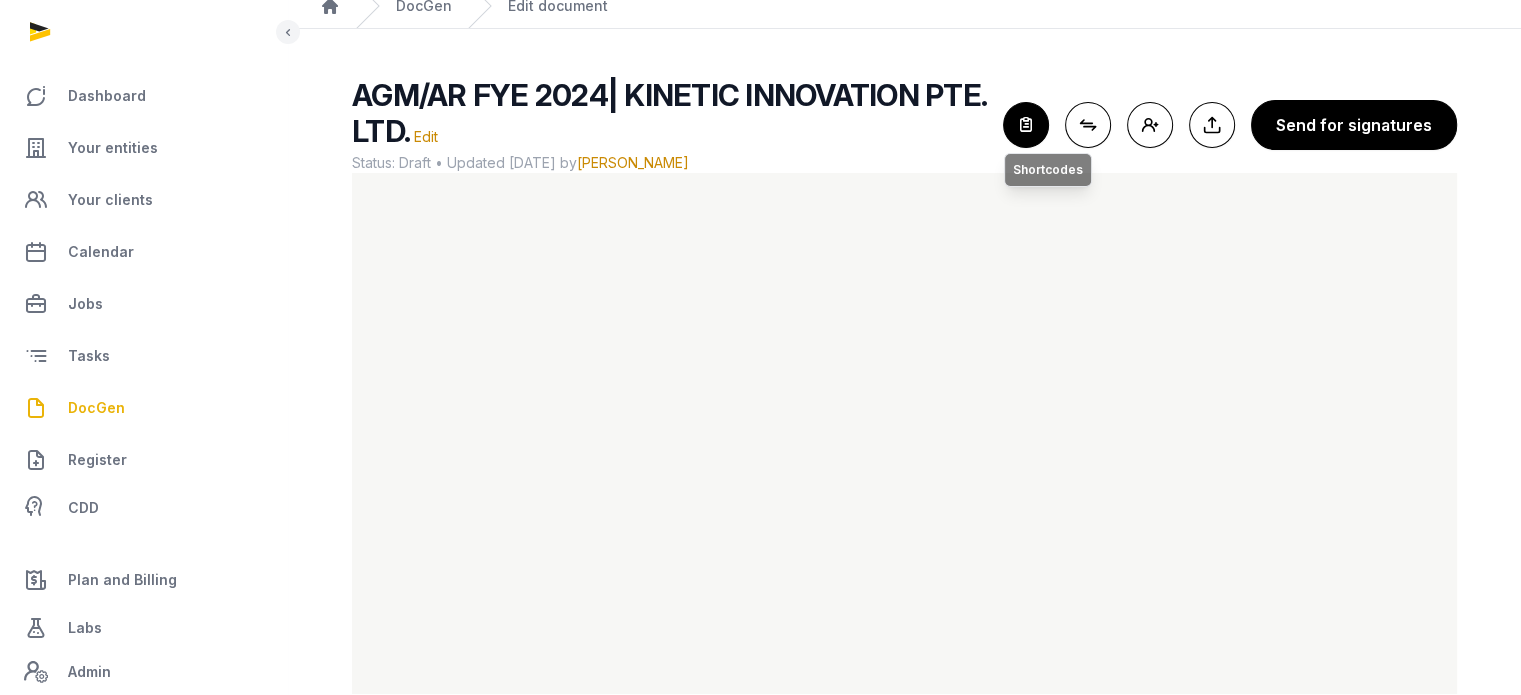 click at bounding box center (1026, 125) 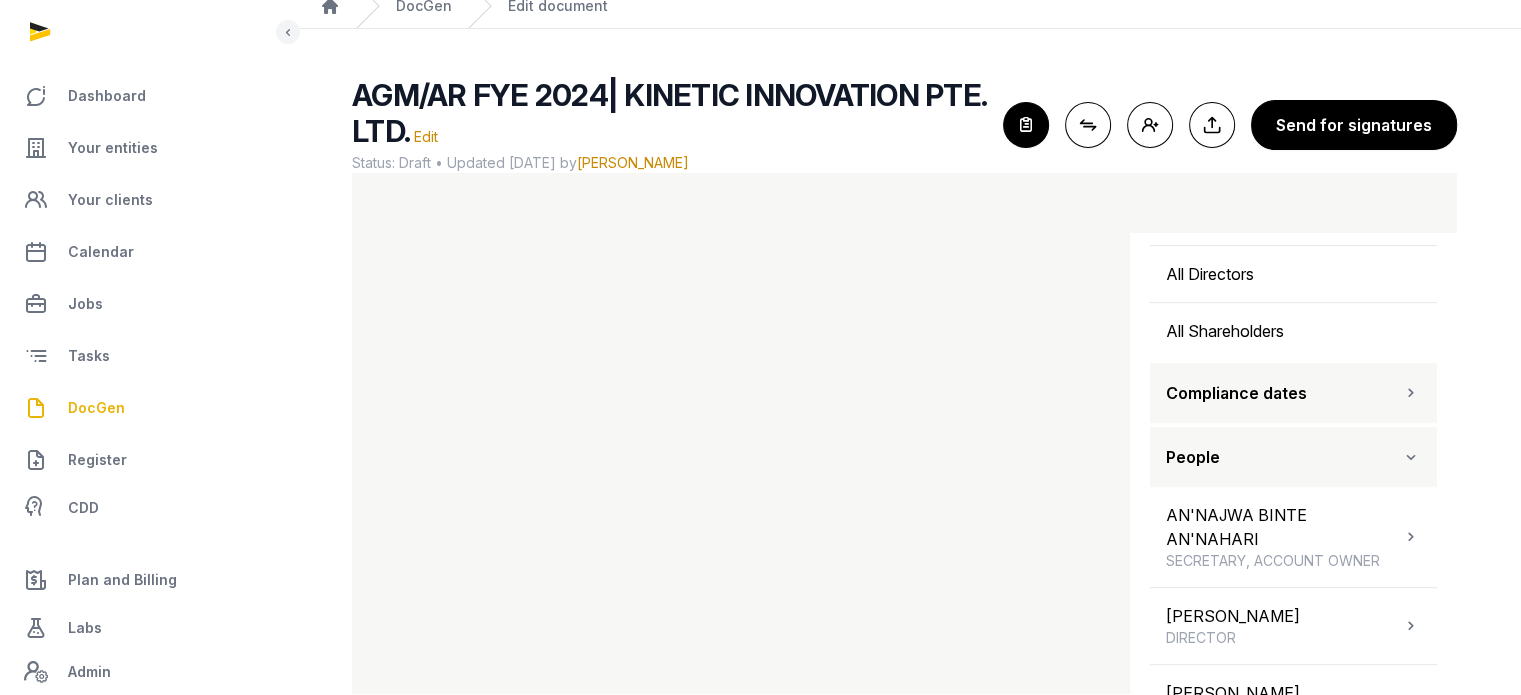 scroll, scrollTop: 1251, scrollLeft: 0, axis: vertical 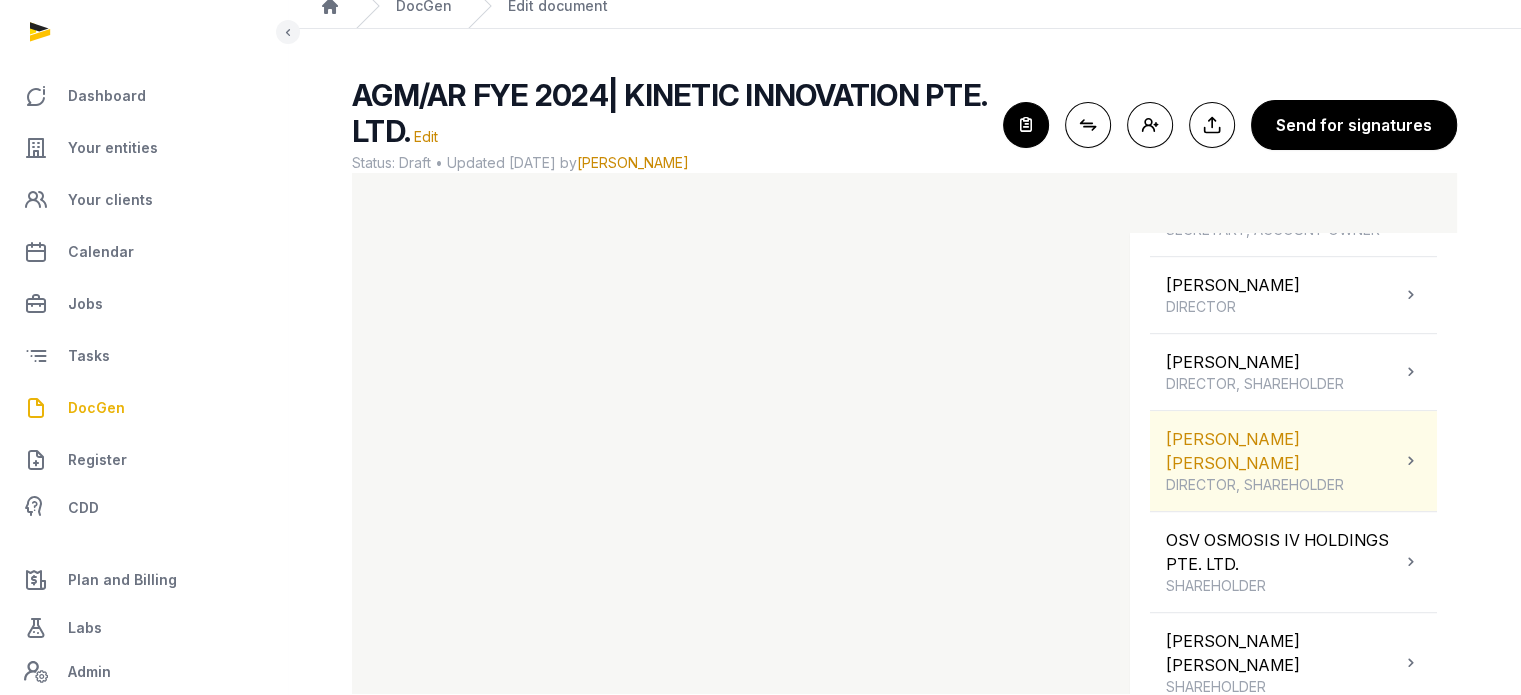 click on "THOMAS HUNTER DUNCAN DIRECTOR, SHAREHOLDER" at bounding box center (1293, 461) 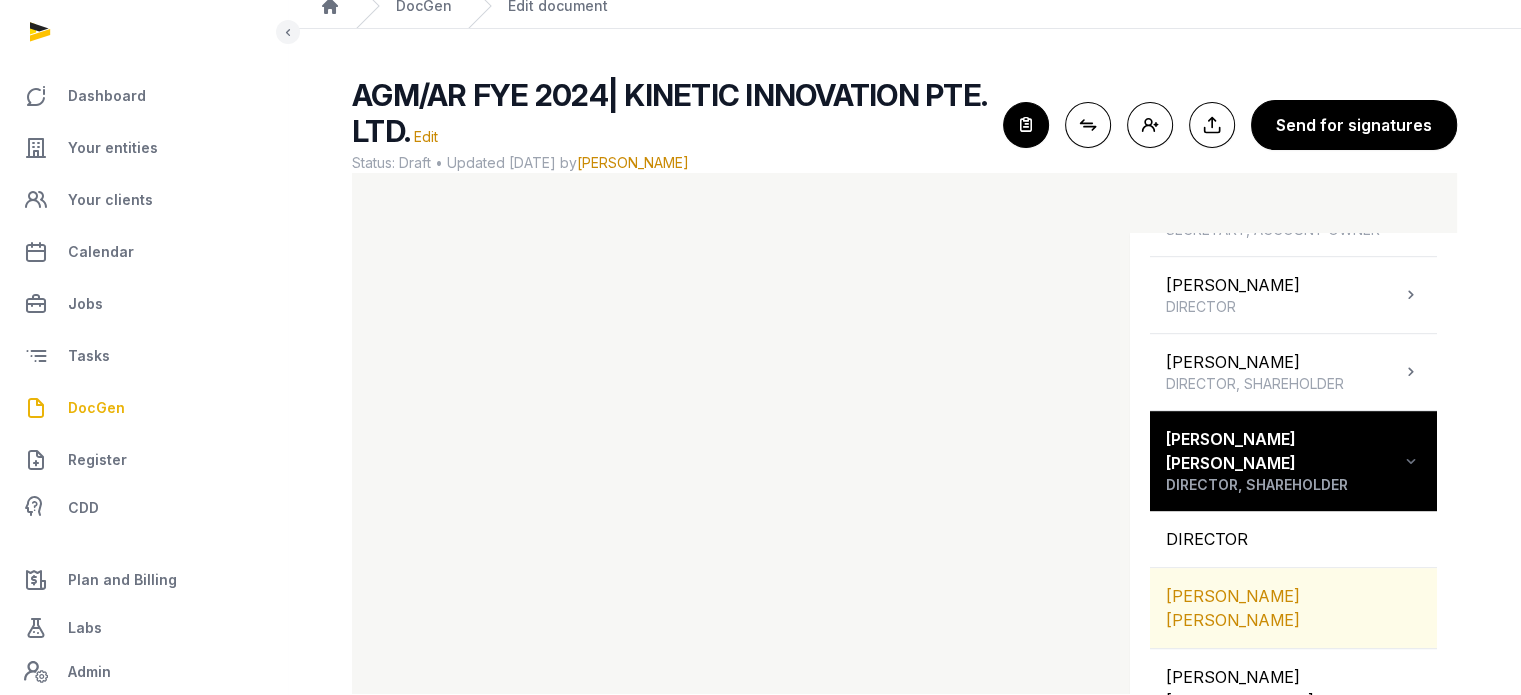 click on "[PERSON_NAME] [PERSON_NAME]" at bounding box center [1293, 608] 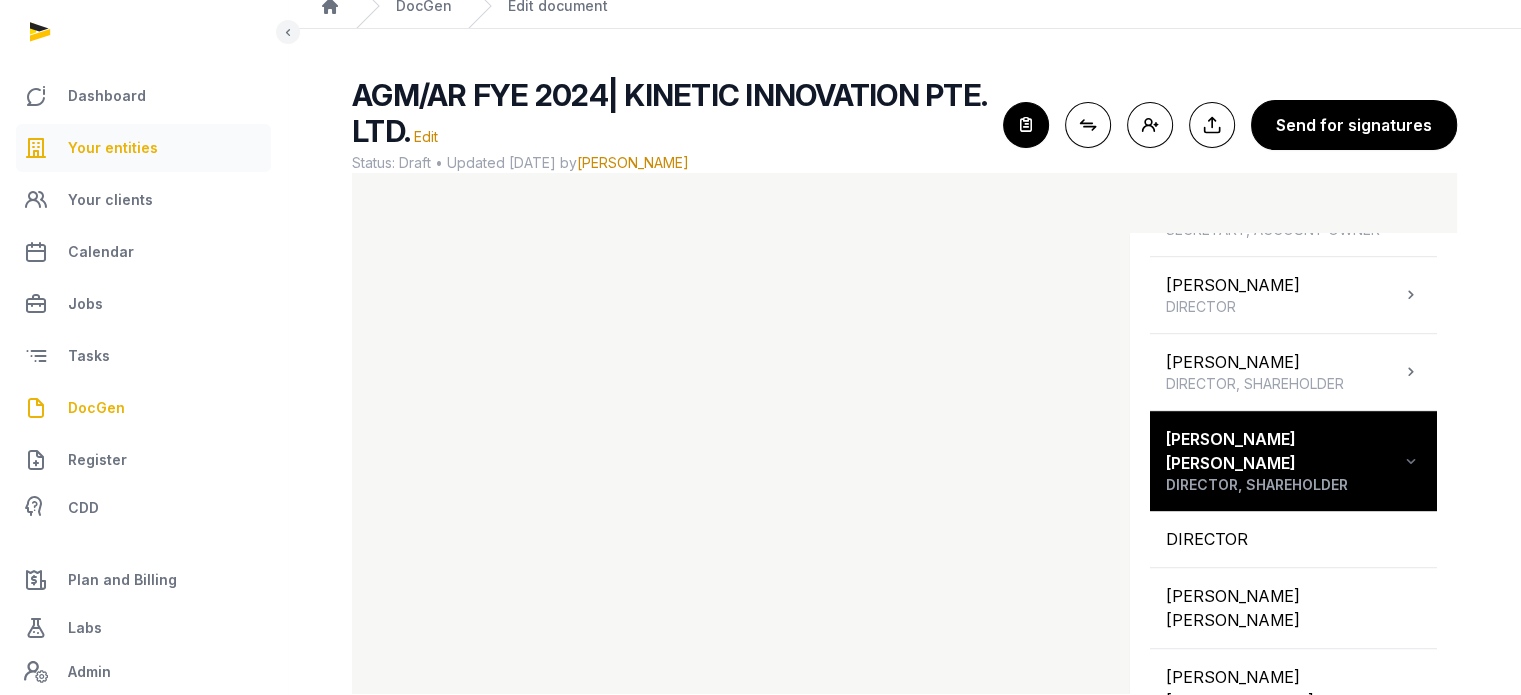 click on "Your entities" at bounding box center (143, 148) 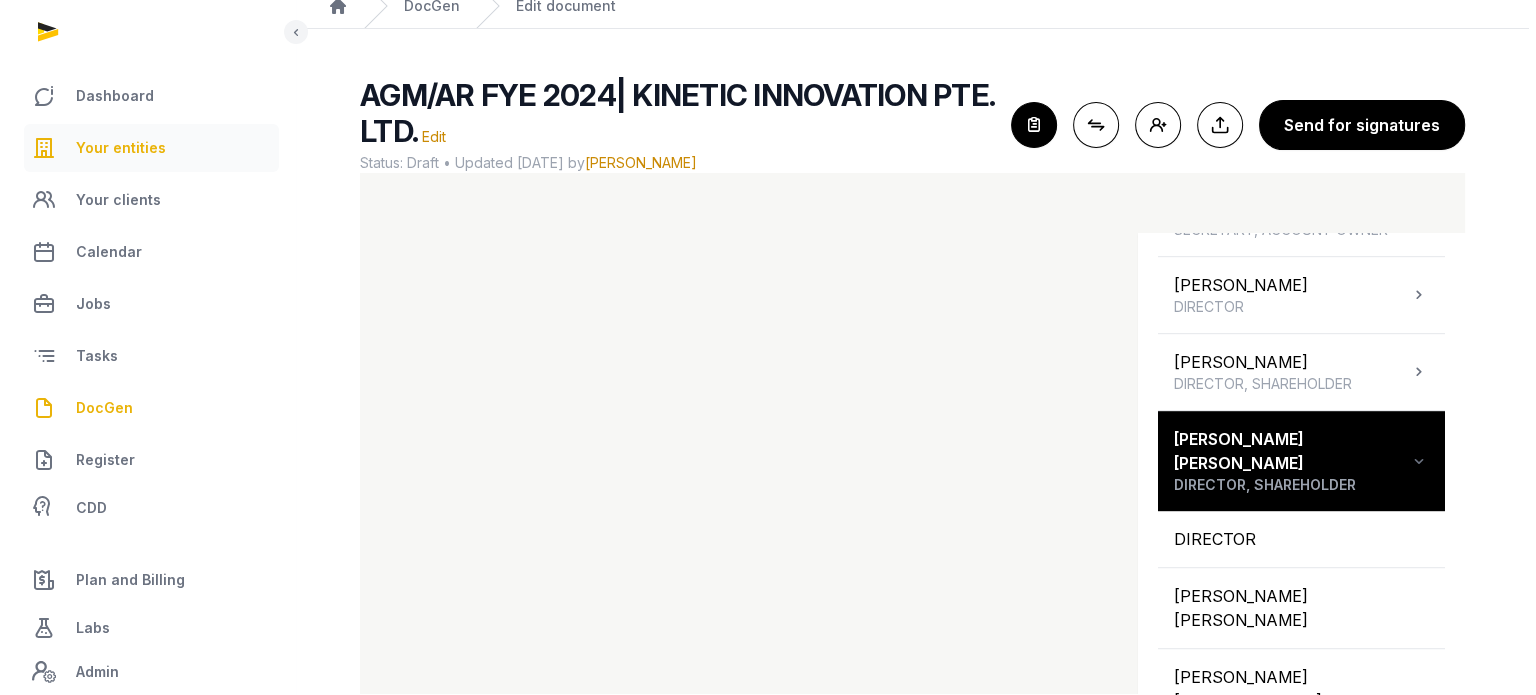 scroll, scrollTop: 0, scrollLeft: 0, axis: both 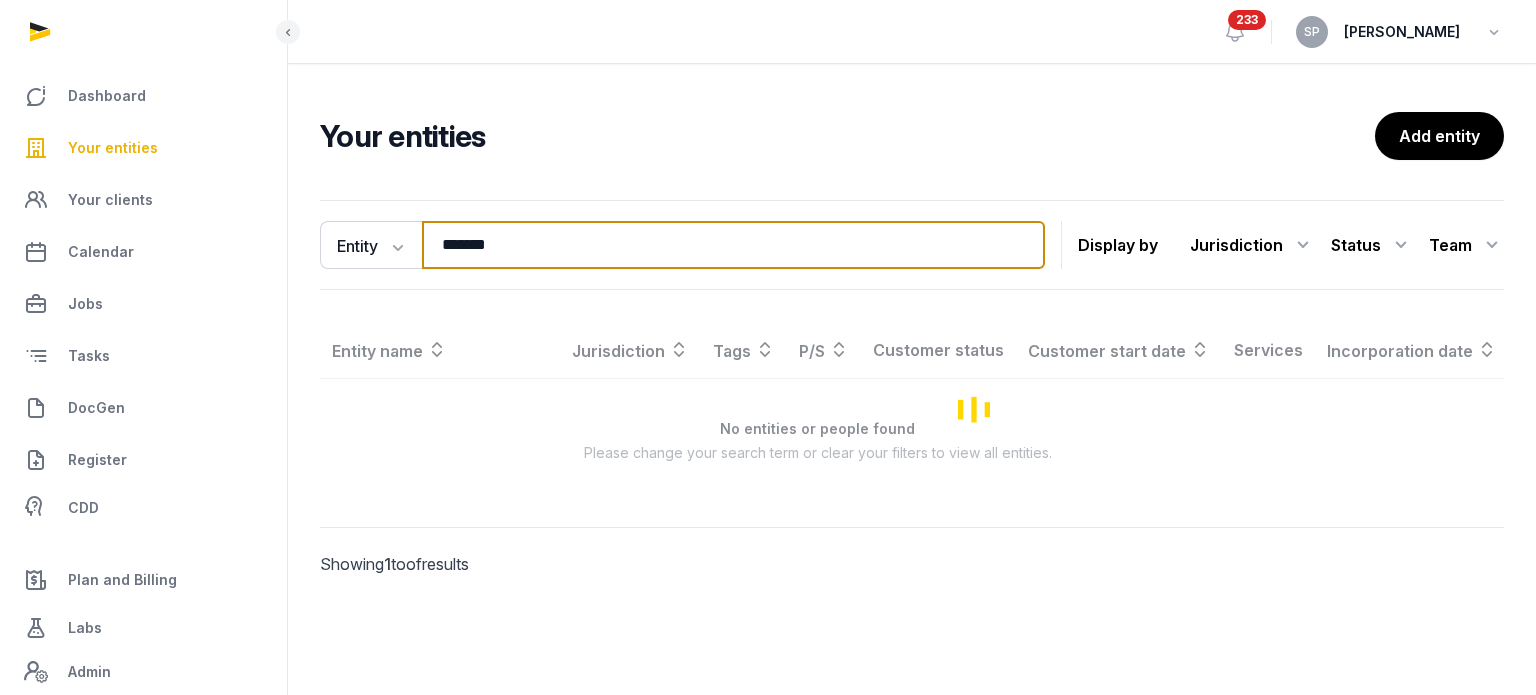 click on "*******" at bounding box center [733, 245] 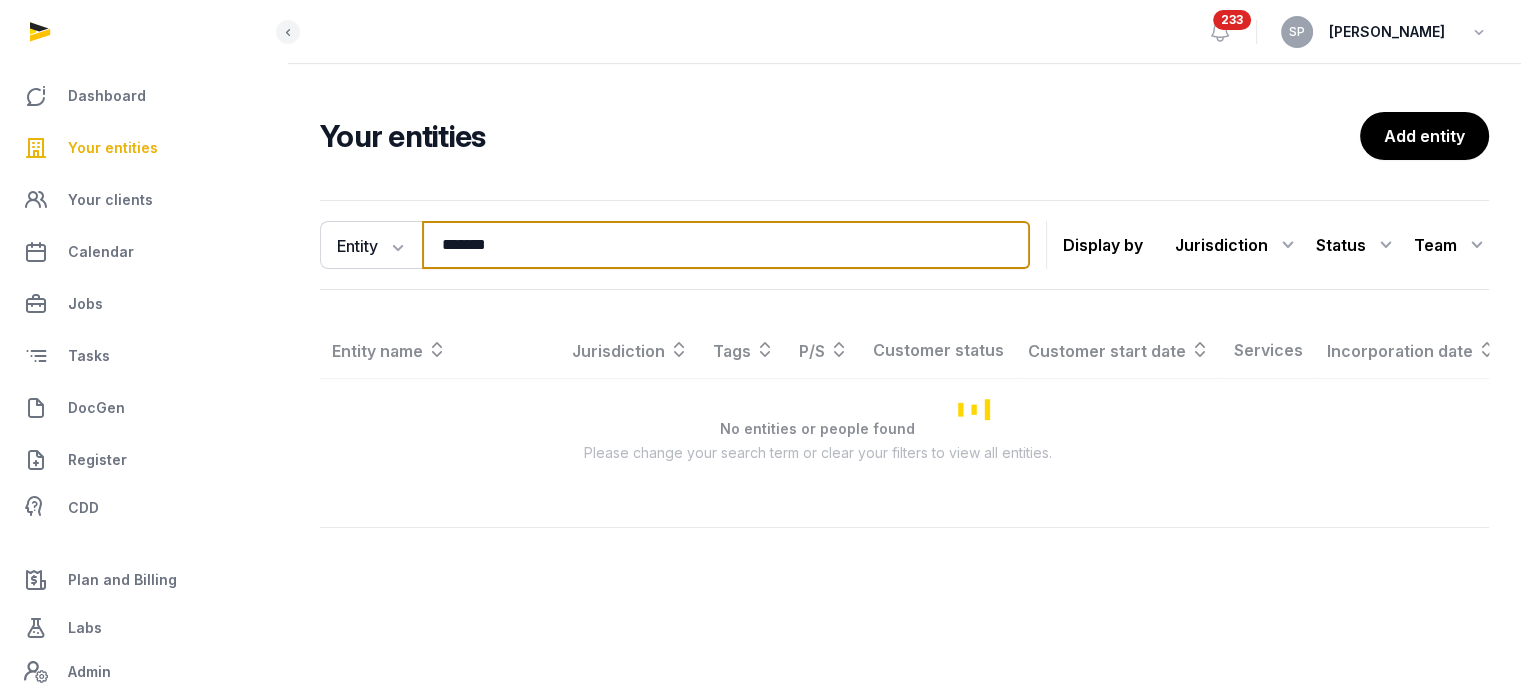 click on "*******" at bounding box center (726, 245) 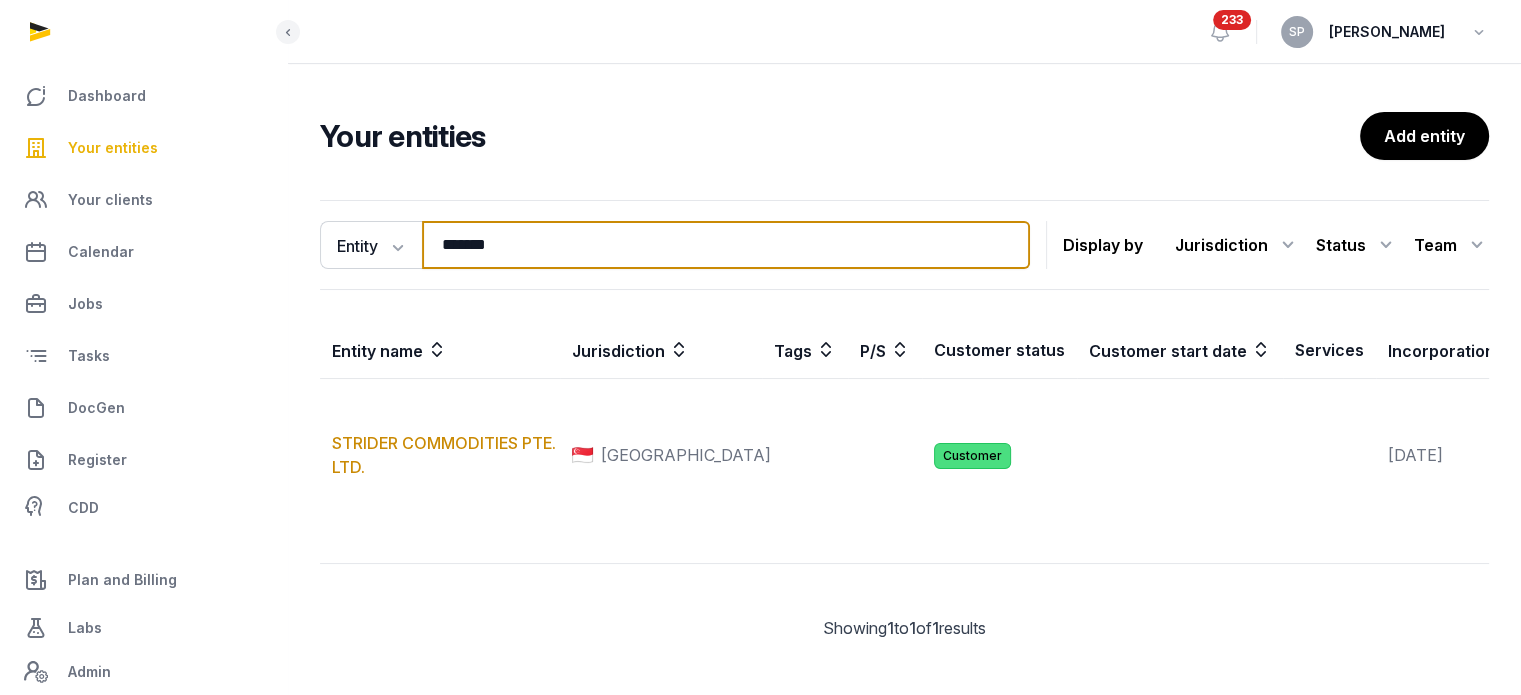 click on "*******" at bounding box center (726, 245) 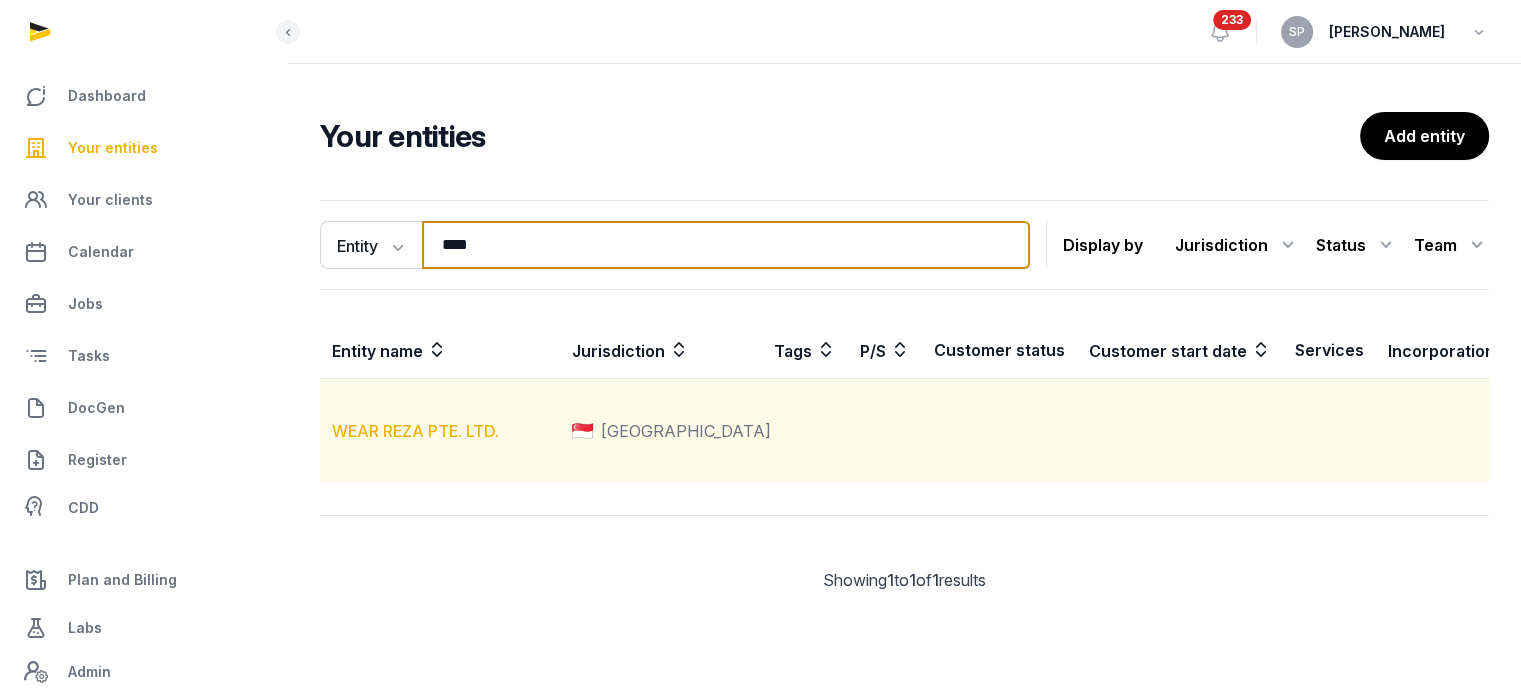 type on "****" 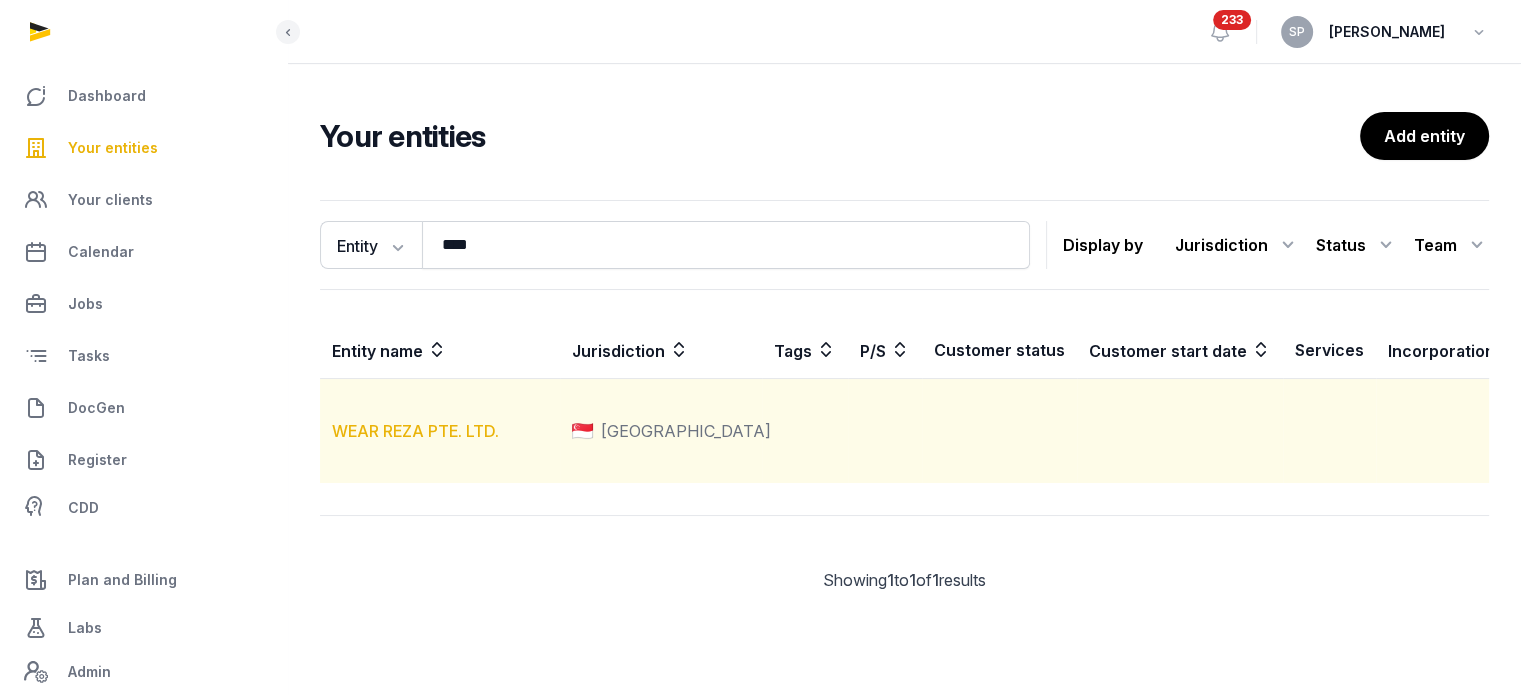 click on "WEAR REZA PTE. LTD." at bounding box center (415, 431) 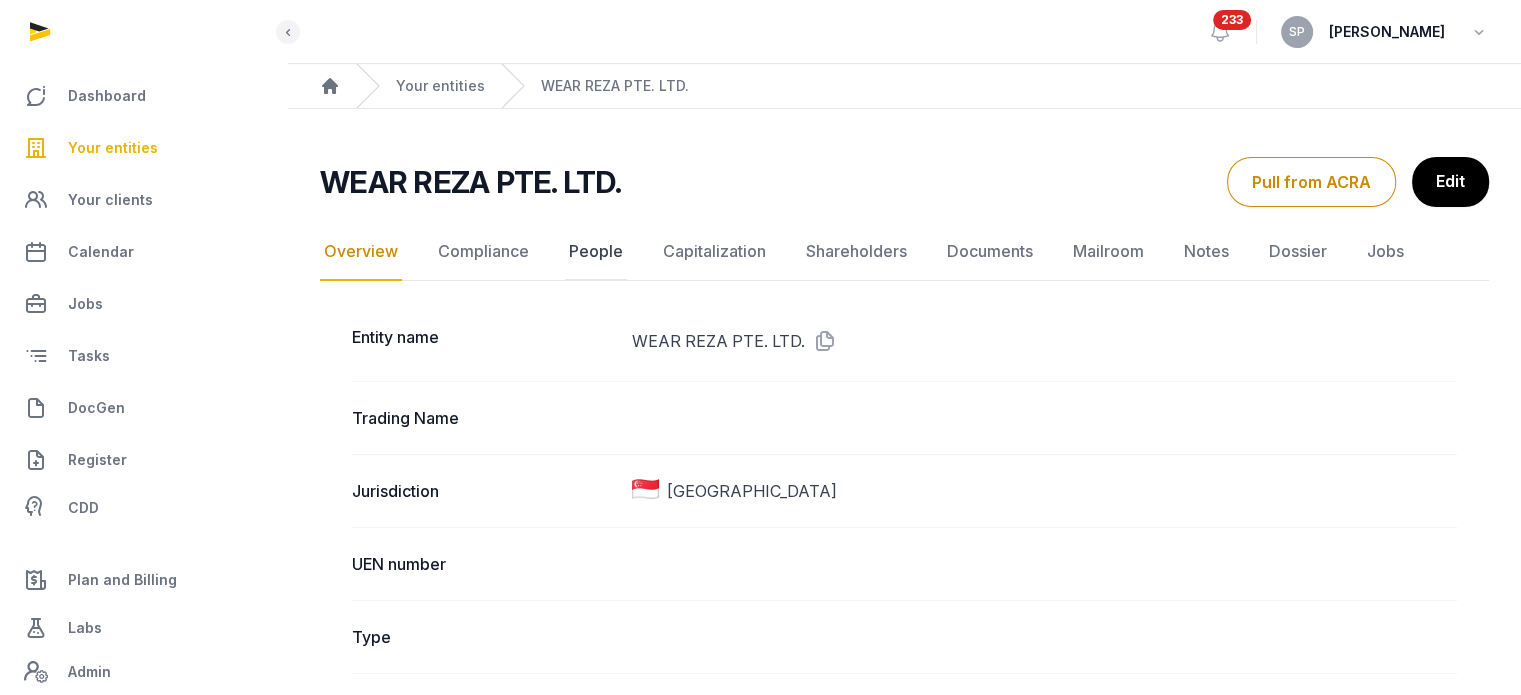 click on "People" 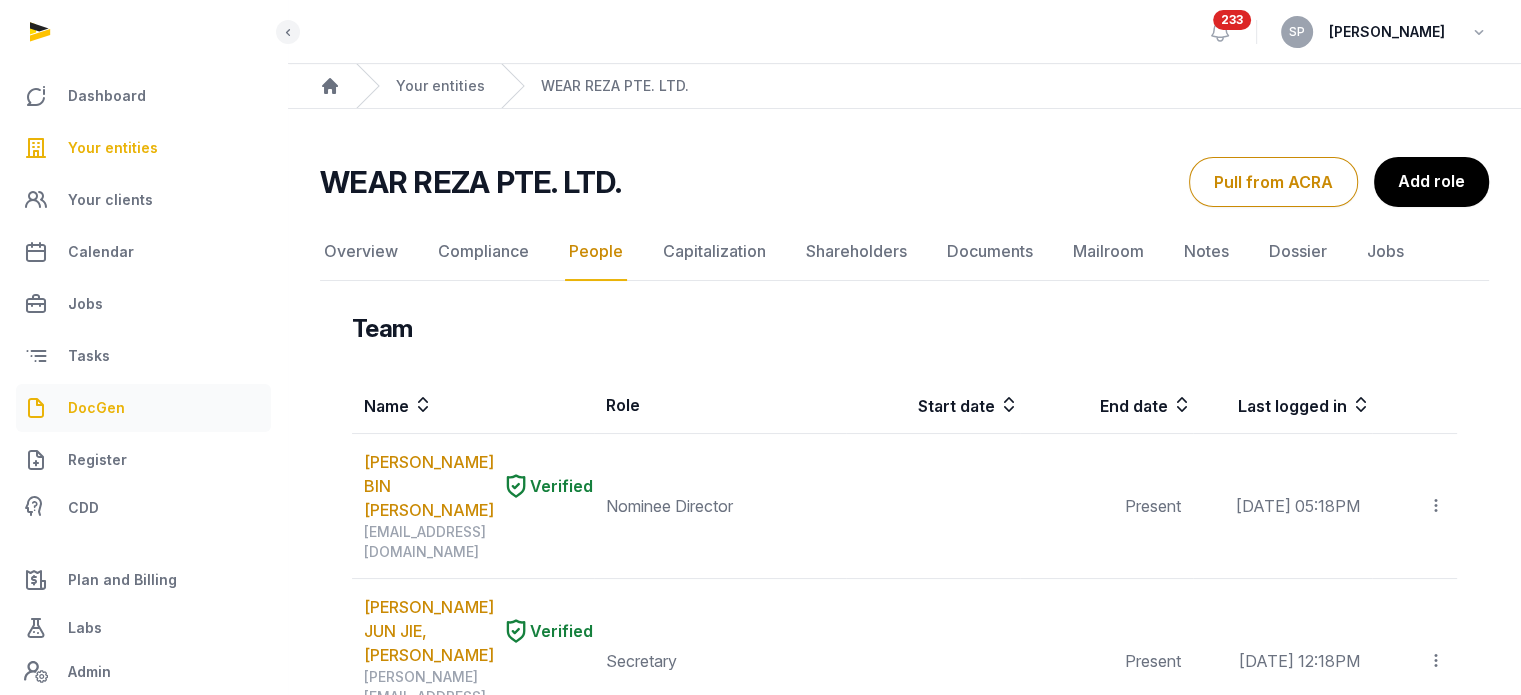 click on "DocGen" at bounding box center [96, 408] 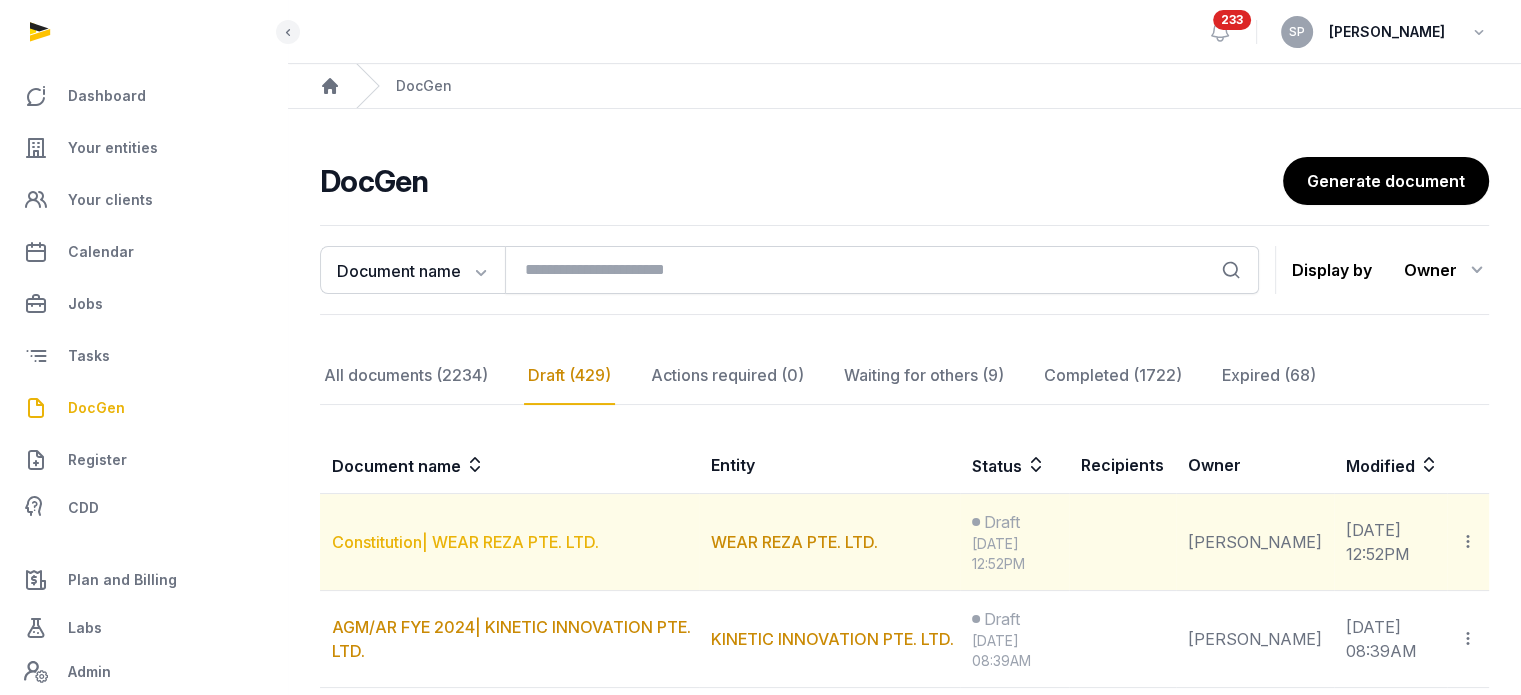 click on "Constitution| WEAR REZA PTE. LTD." at bounding box center [465, 542] 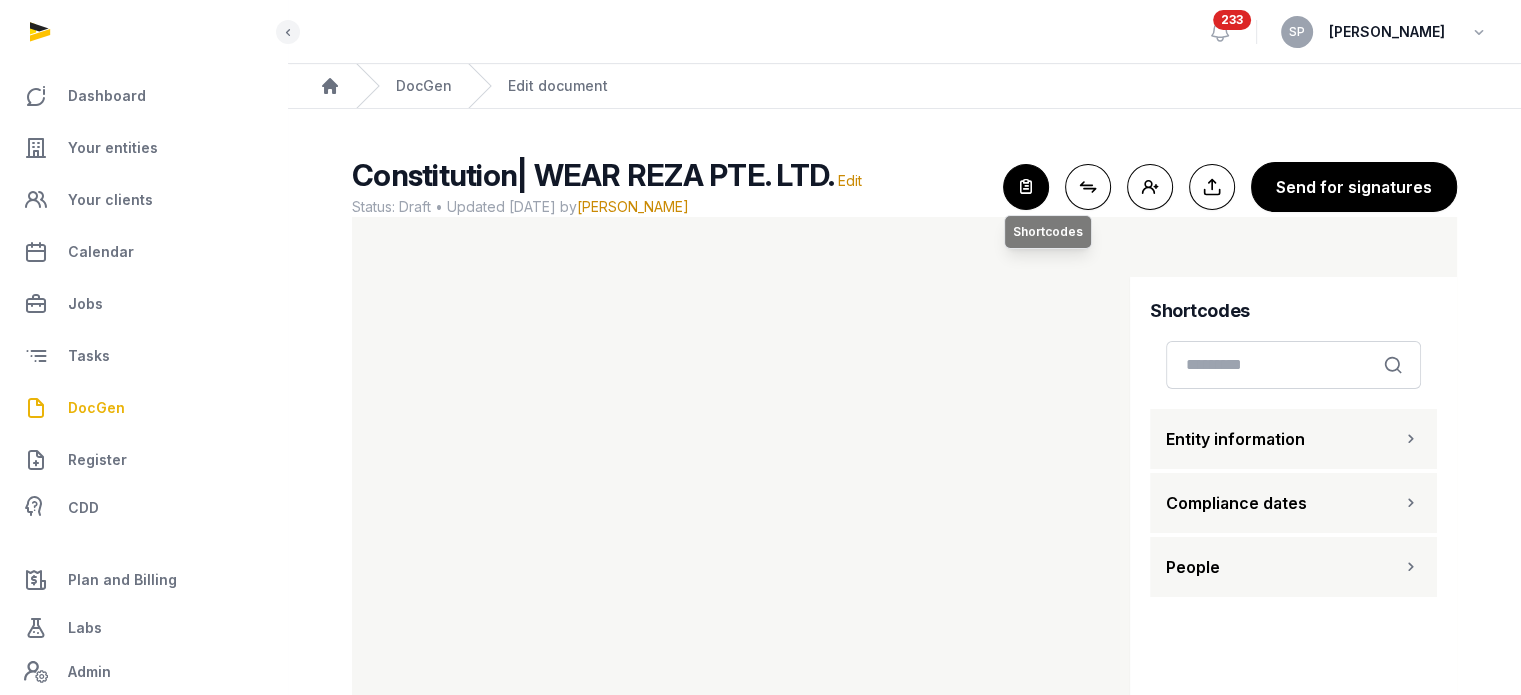 click at bounding box center [1026, 187] 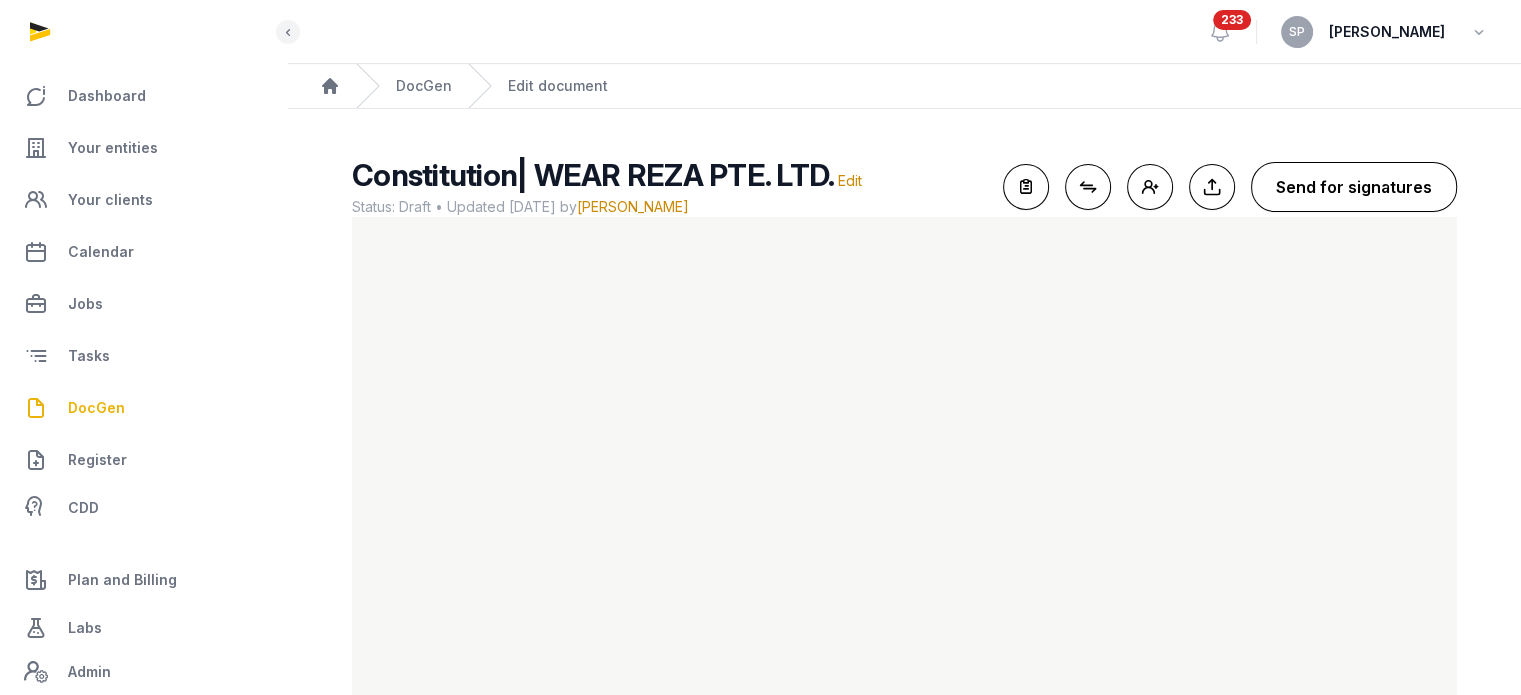 click on "Send for signatures" at bounding box center (1354, 187) 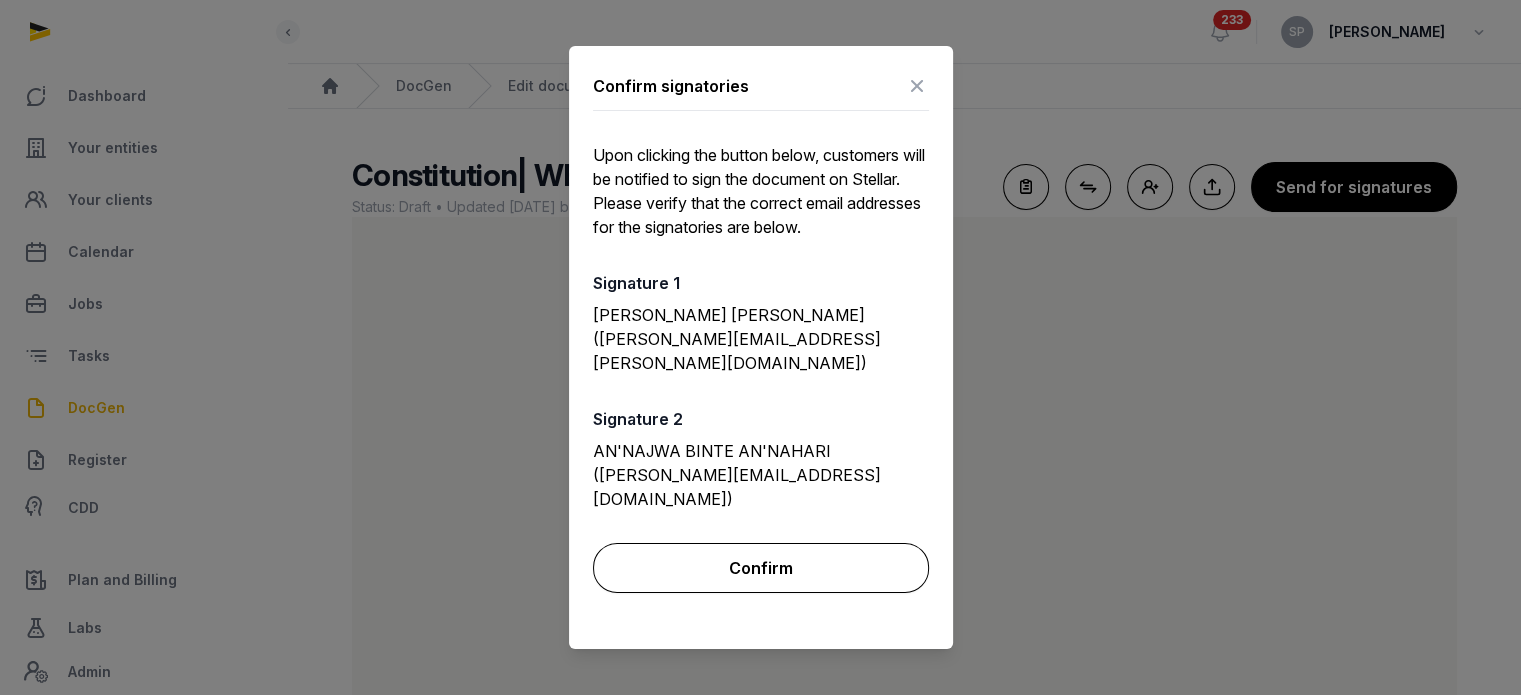 click on "Confirm" at bounding box center [761, 568] 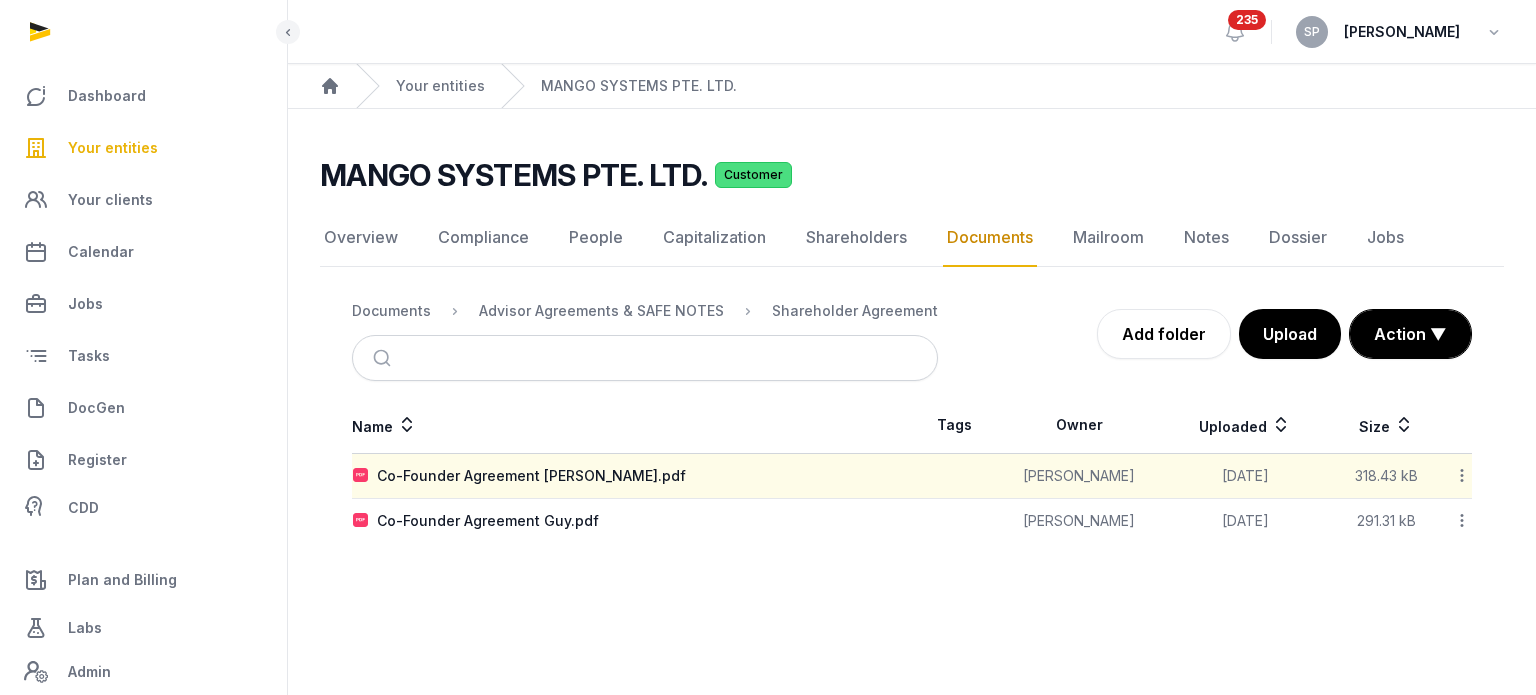scroll, scrollTop: 0, scrollLeft: 0, axis: both 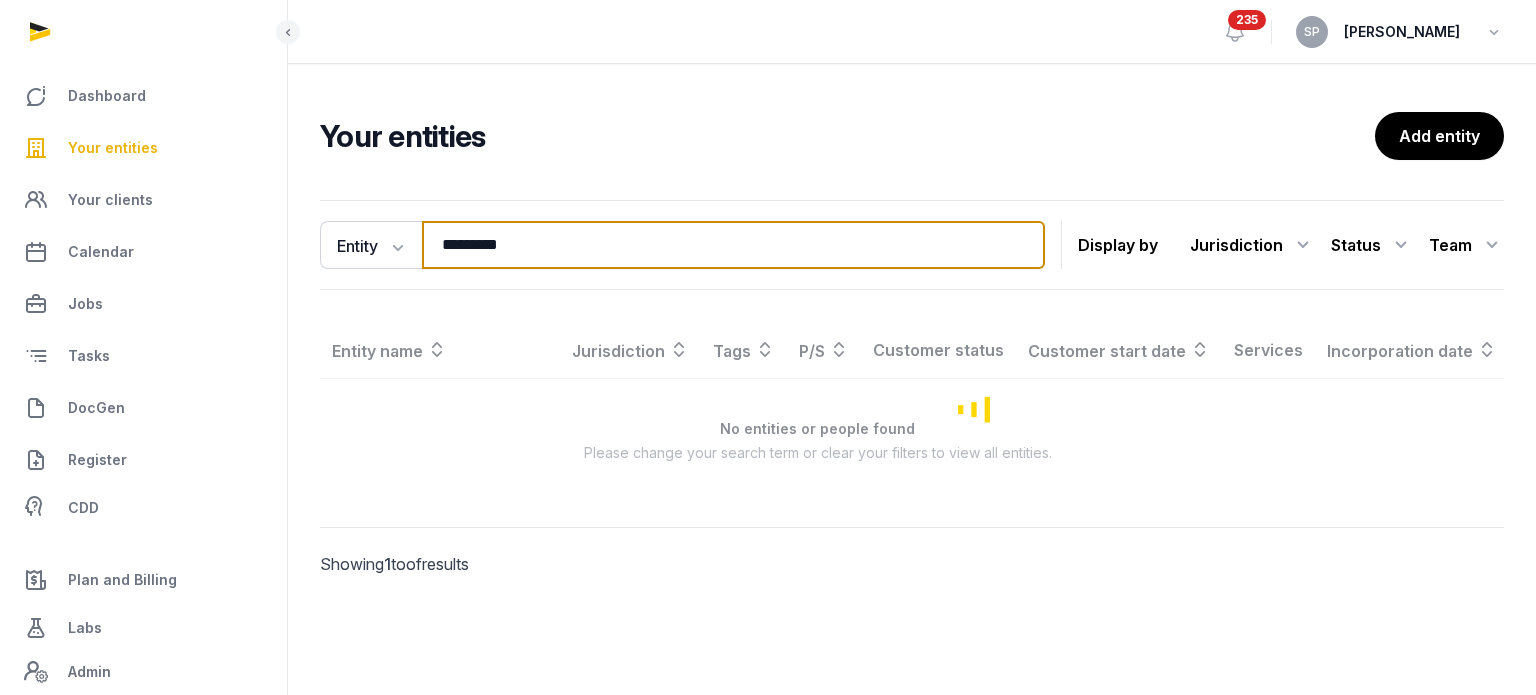 click on "*********" at bounding box center [733, 245] 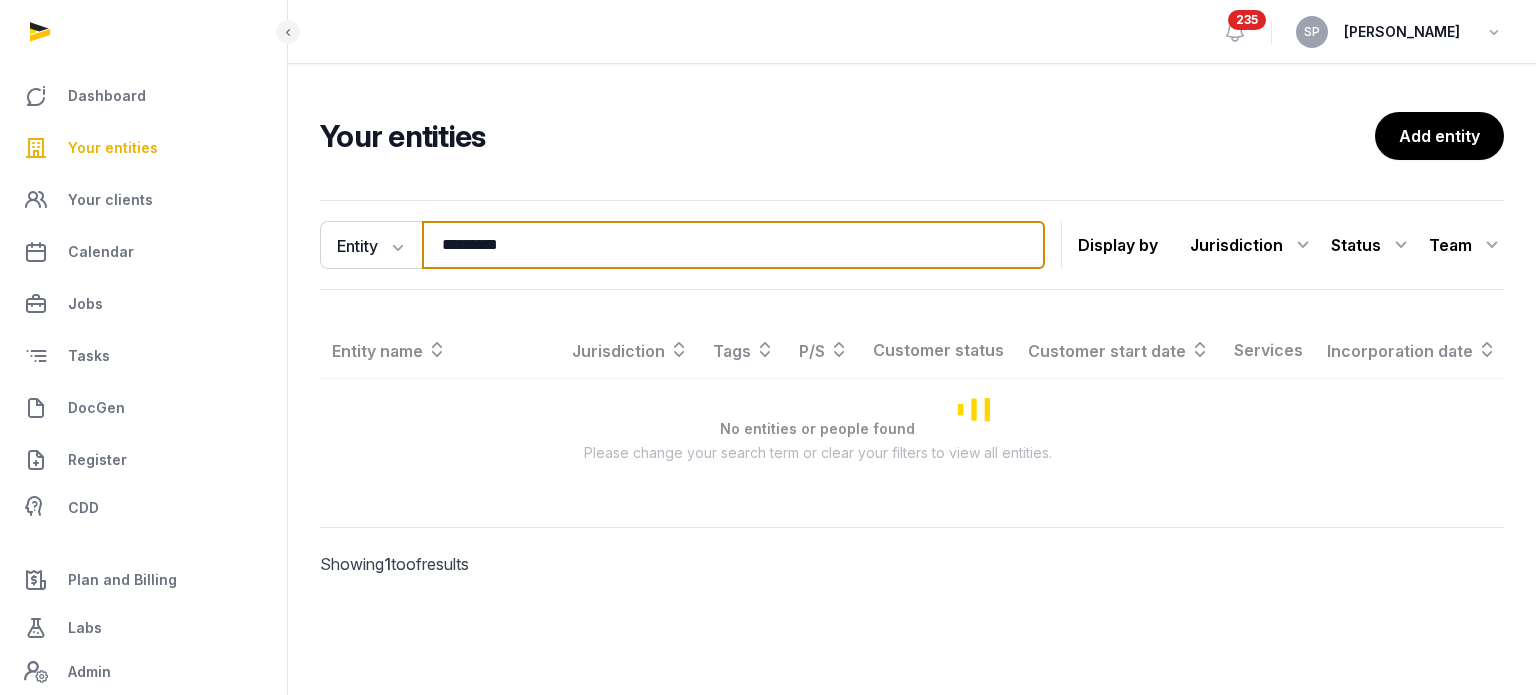 click on "*********" at bounding box center (733, 245) 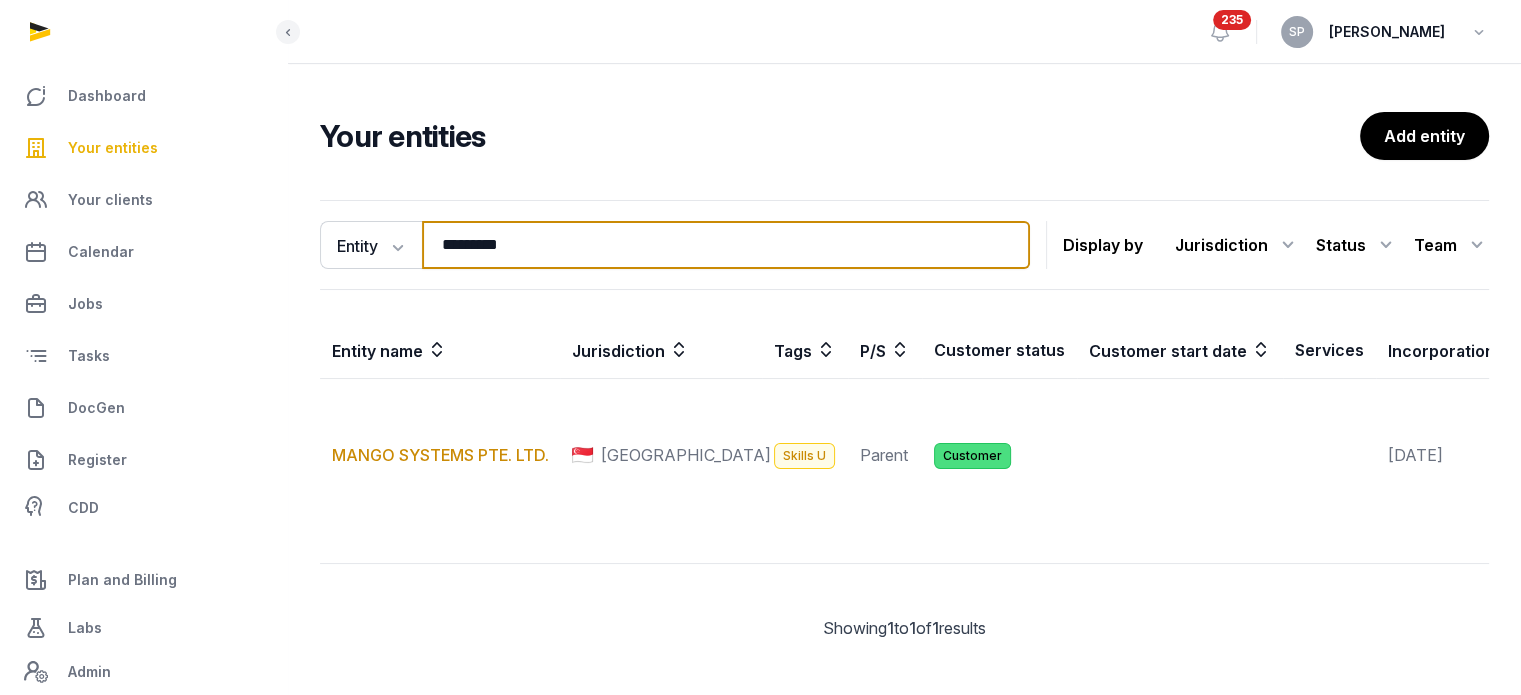 click on "*********" at bounding box center (726, 245) 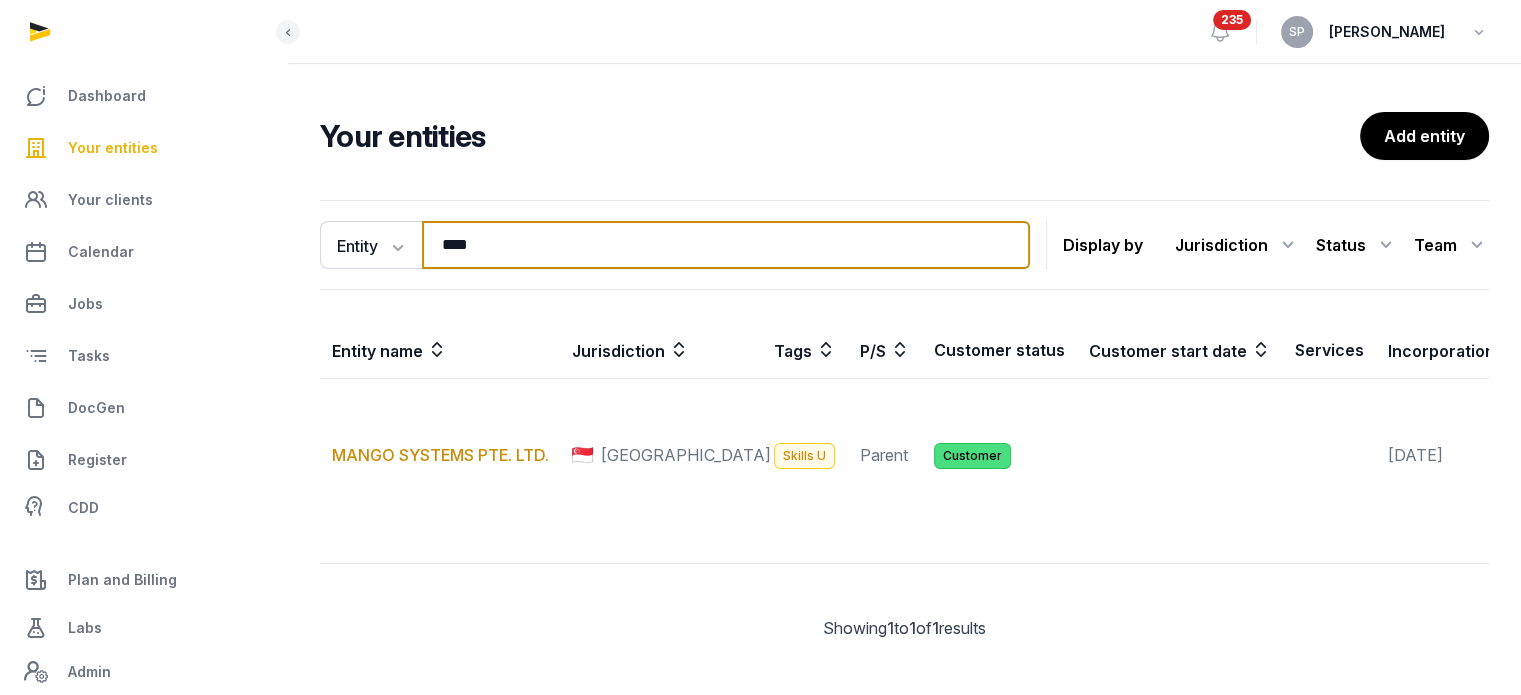 type on "****" 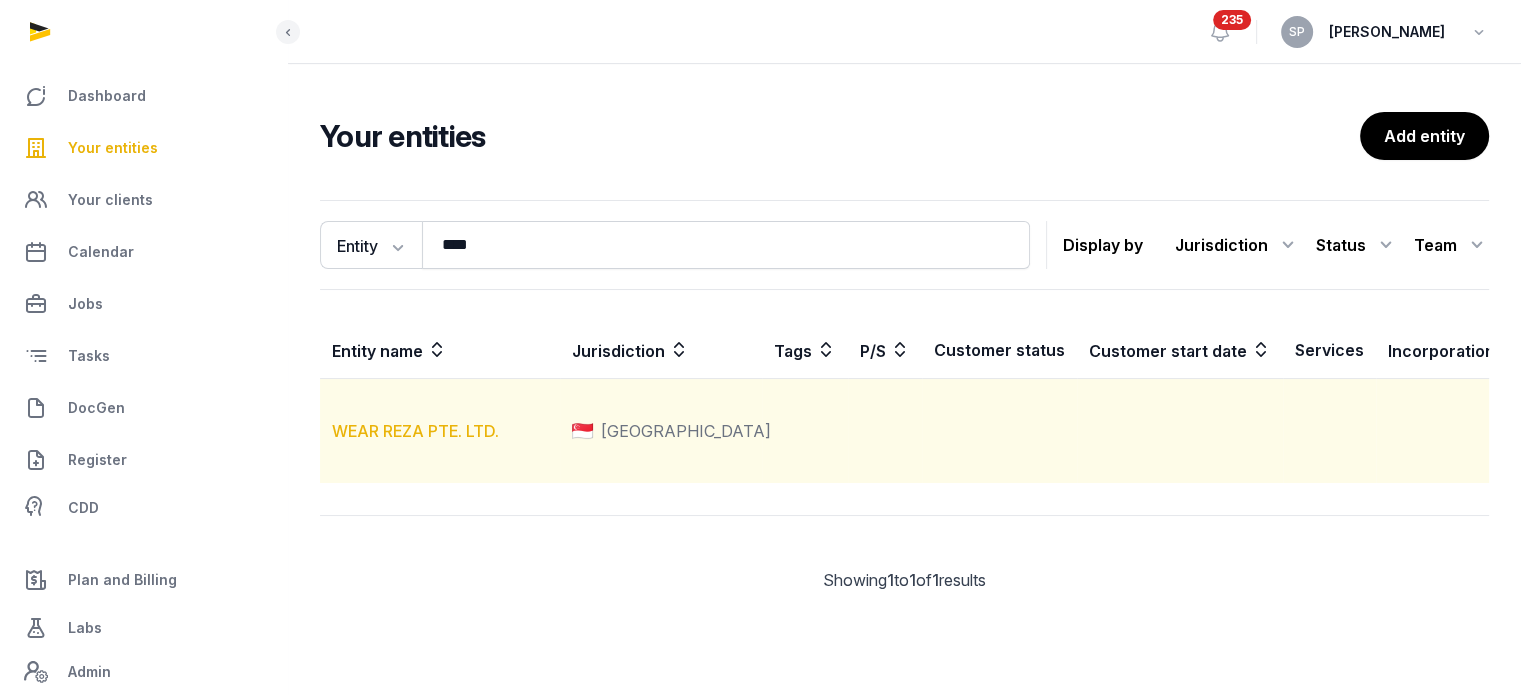 click on "WEAR REZA PTE. LTD." at bounding box center (415, 431) 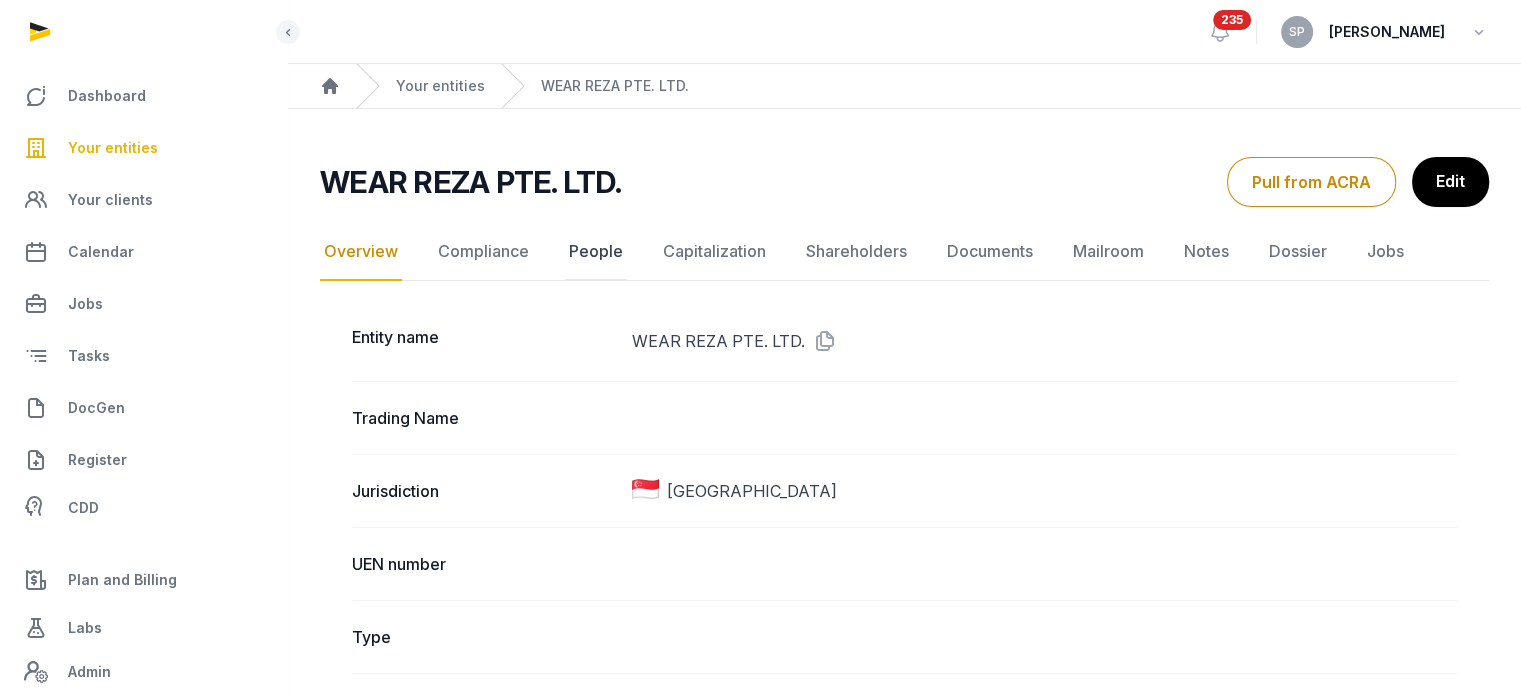 click on "People" 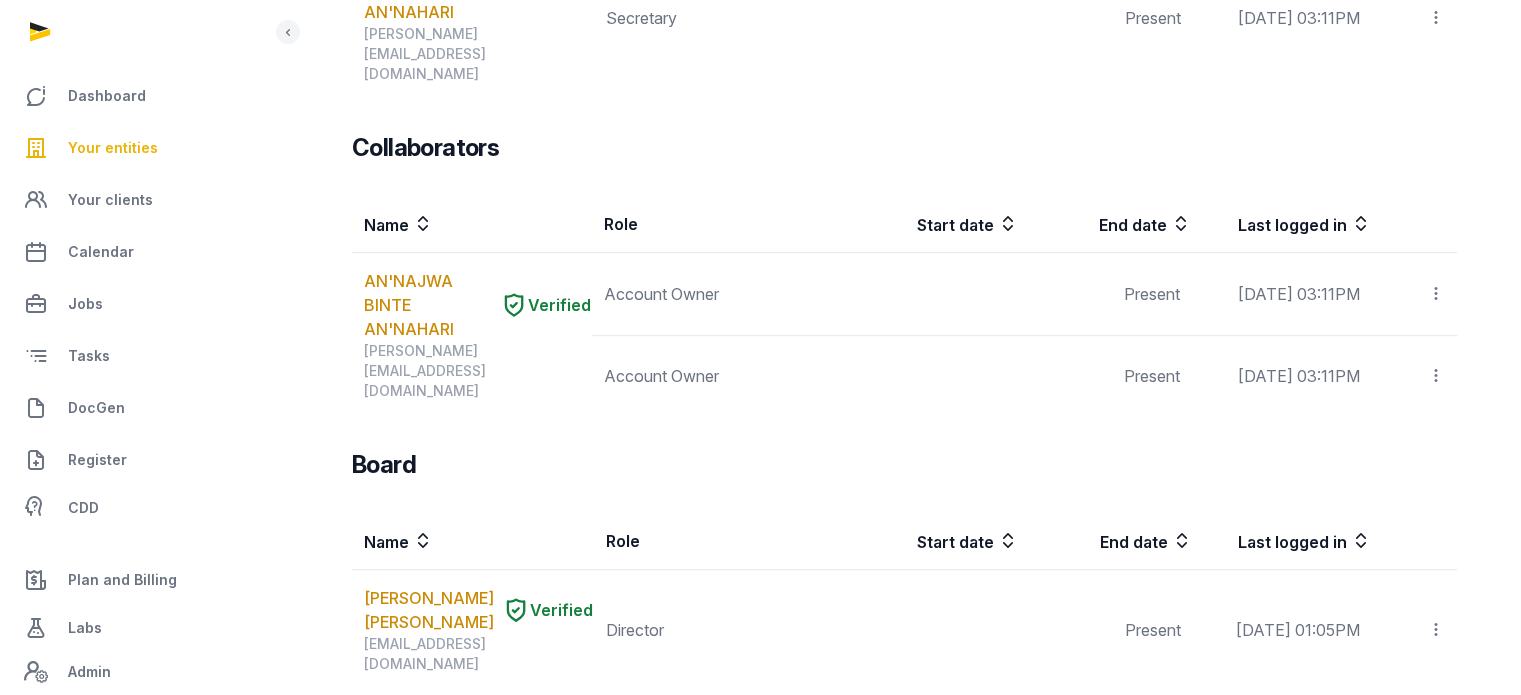 scroll, scrollTop: 1148, scrollLeft: 0, axis: vertical 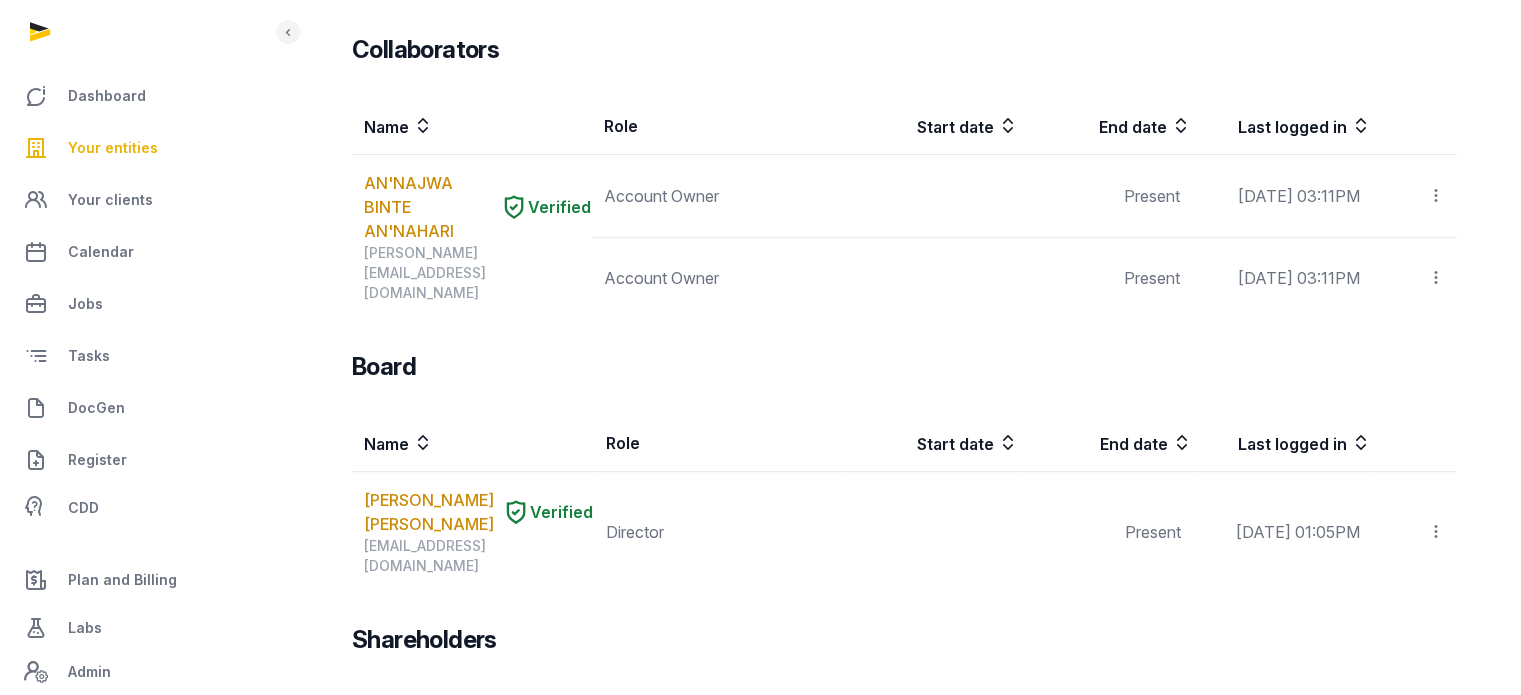 click on "Paul-Louis Martin-Schibinet" at bounding box center (429, 775) 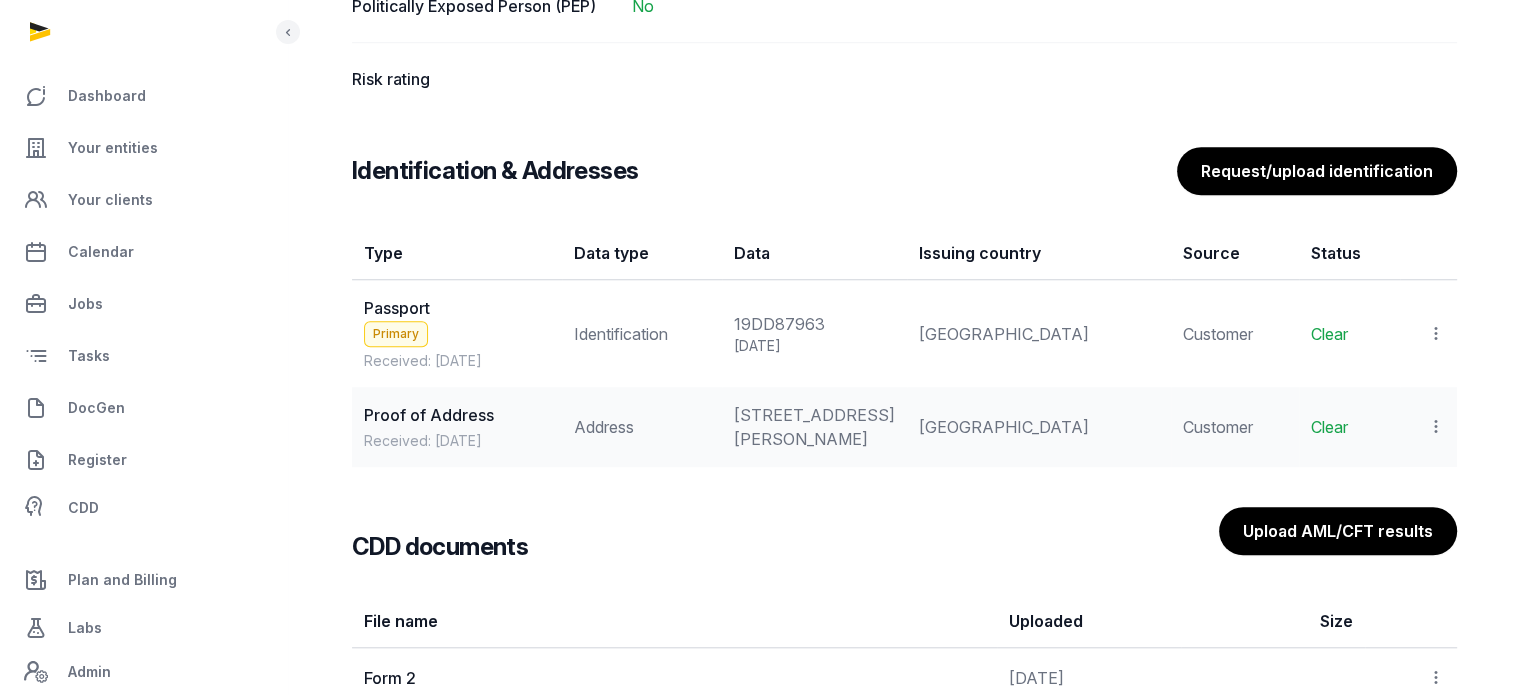 scroll, scrollTop: 1668, scrollLeft: 0, axis: vertical 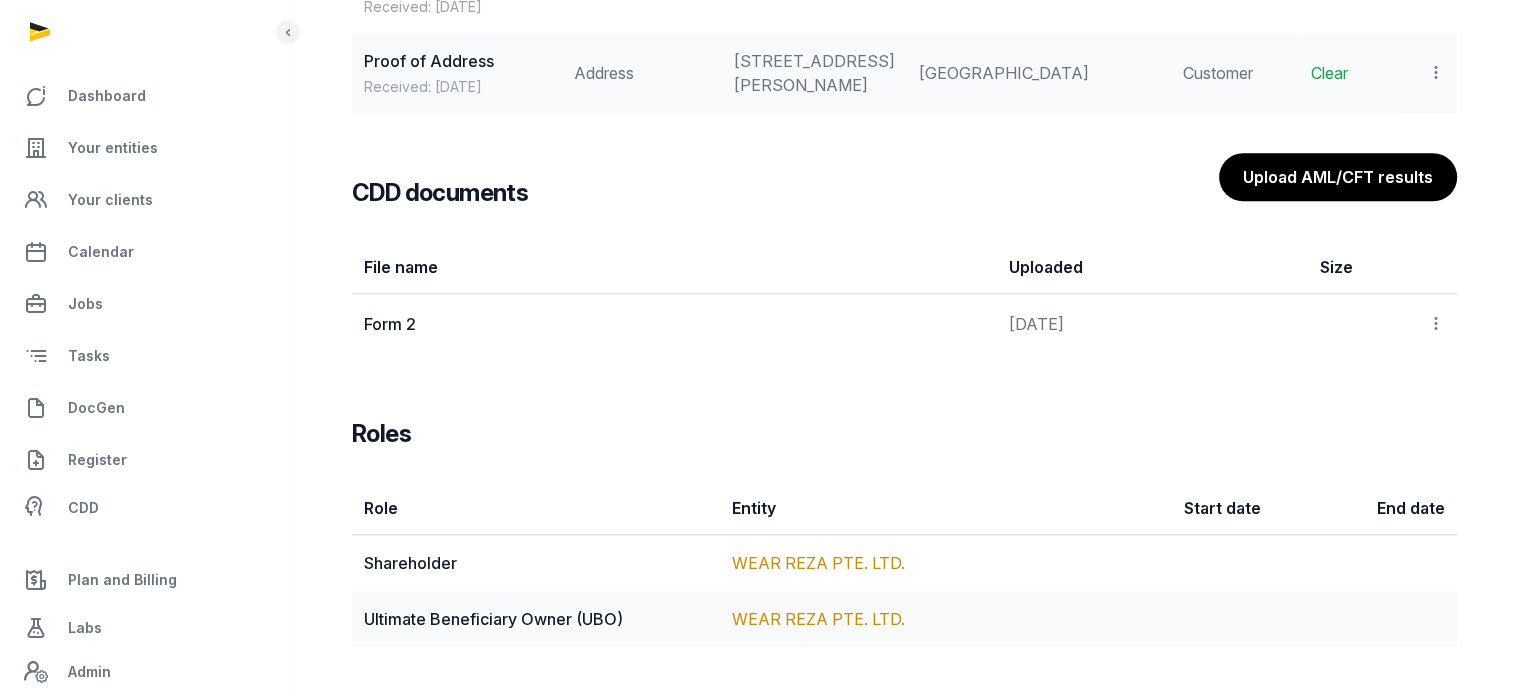 click 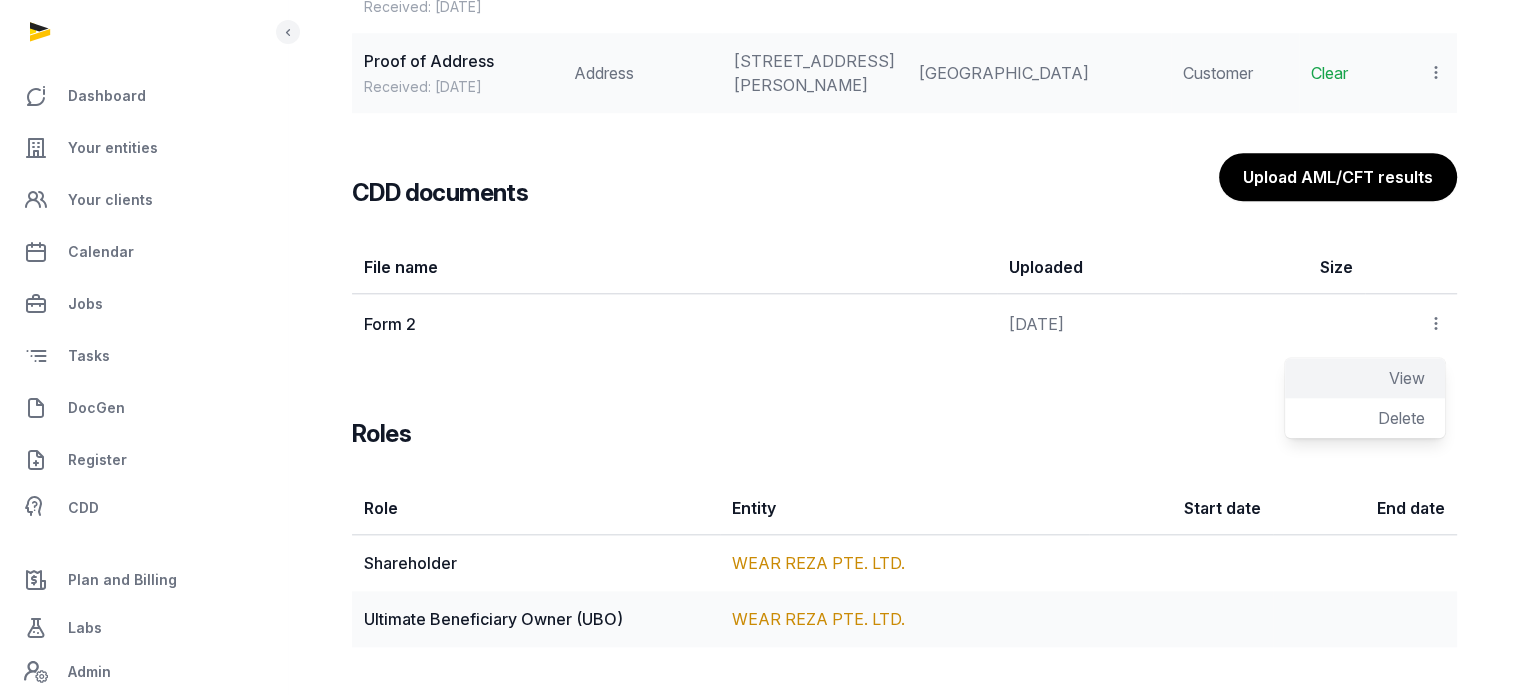 click on "View" 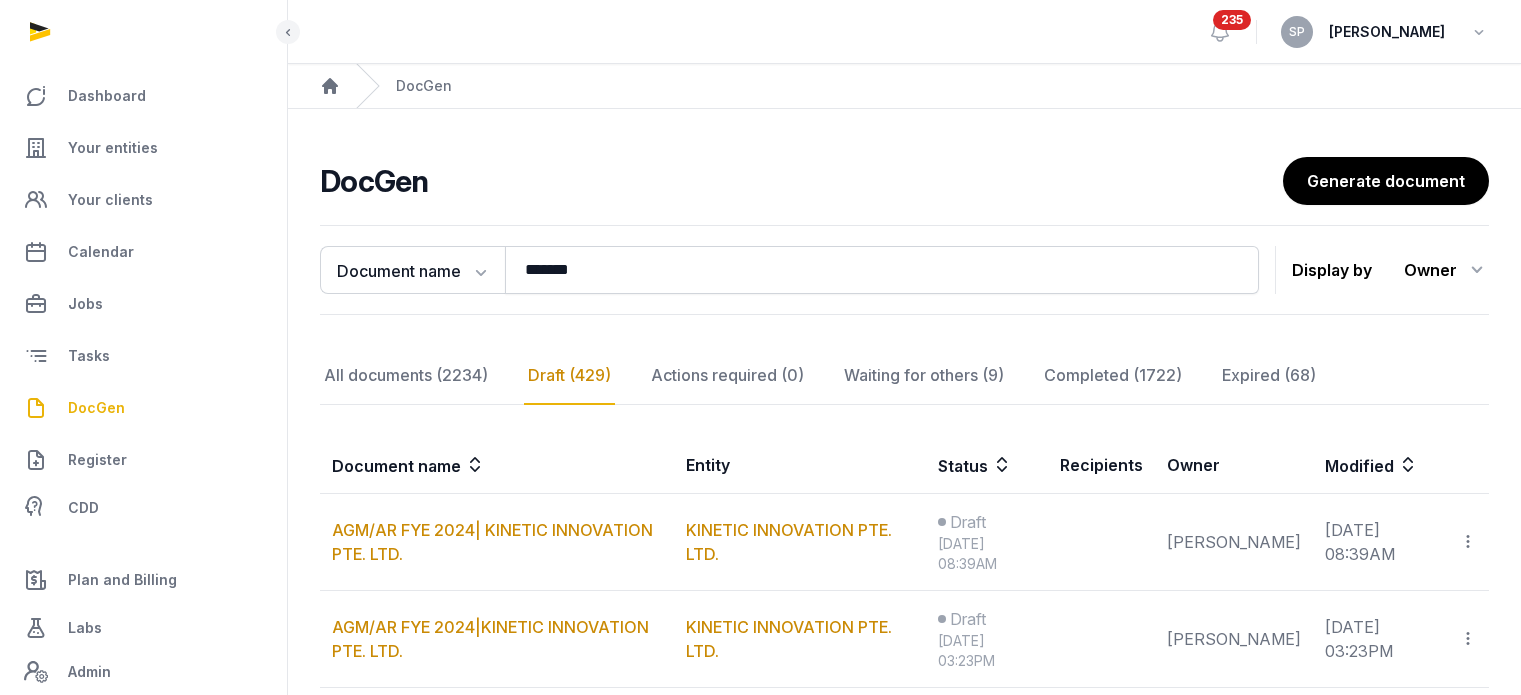 scroll, scrollTop: 0, scrollLeft: 0, axis: both 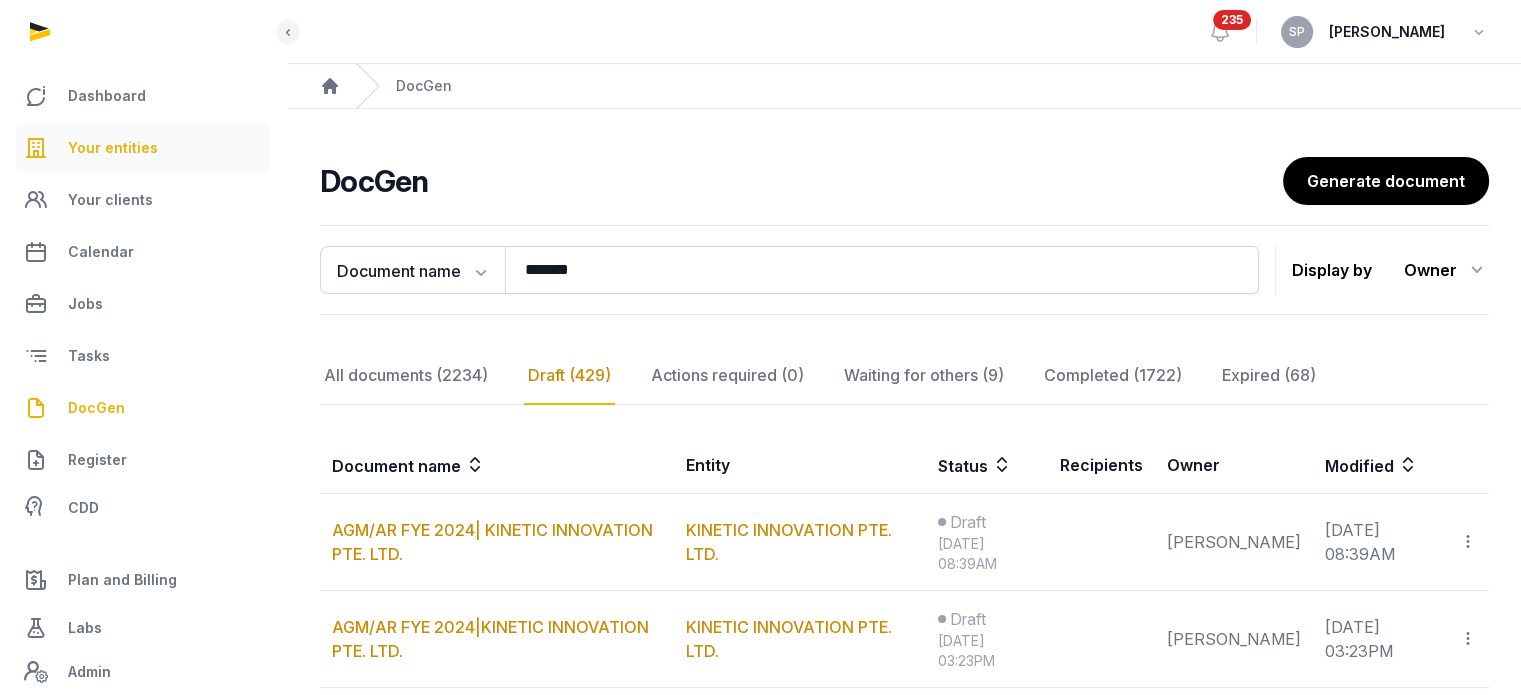 click on "Your entities" at bounding box center [143, 148] 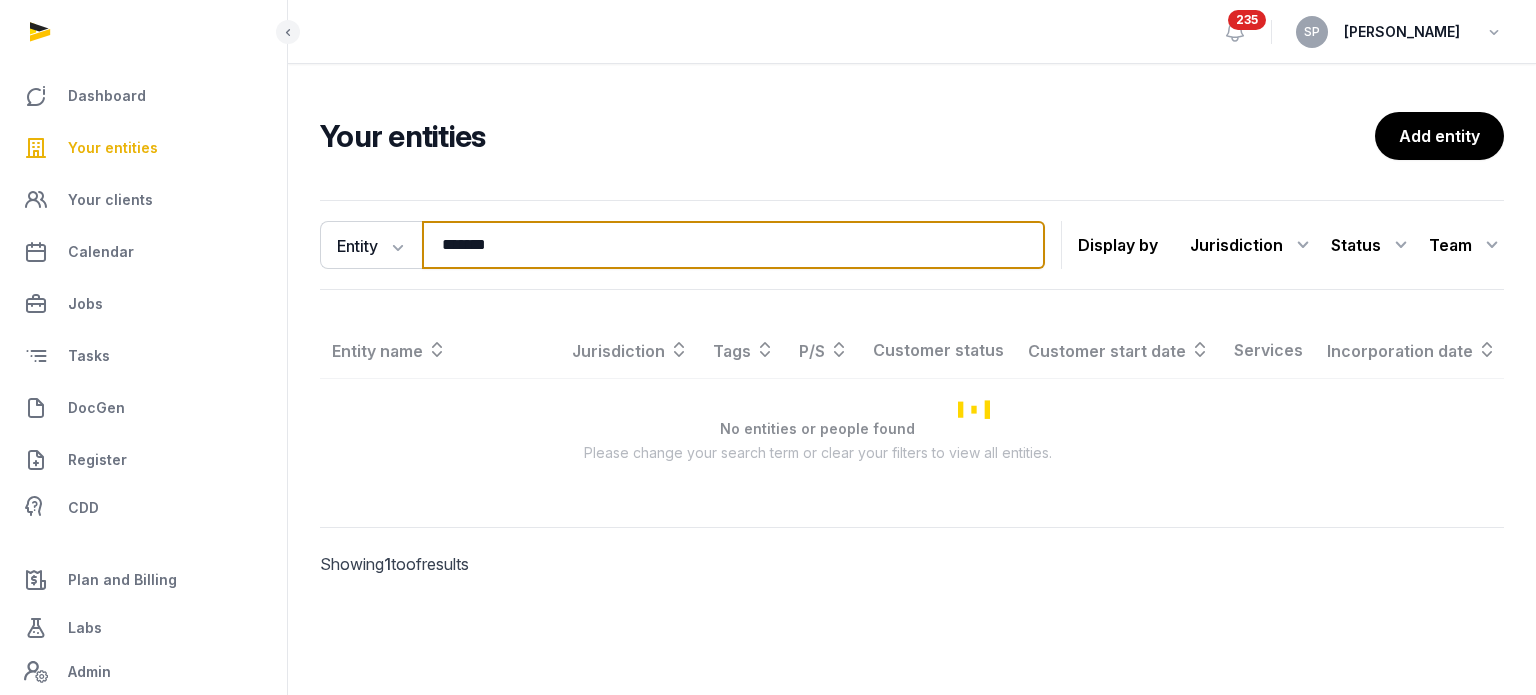 click on "*******" at bounding box center (733, 245) 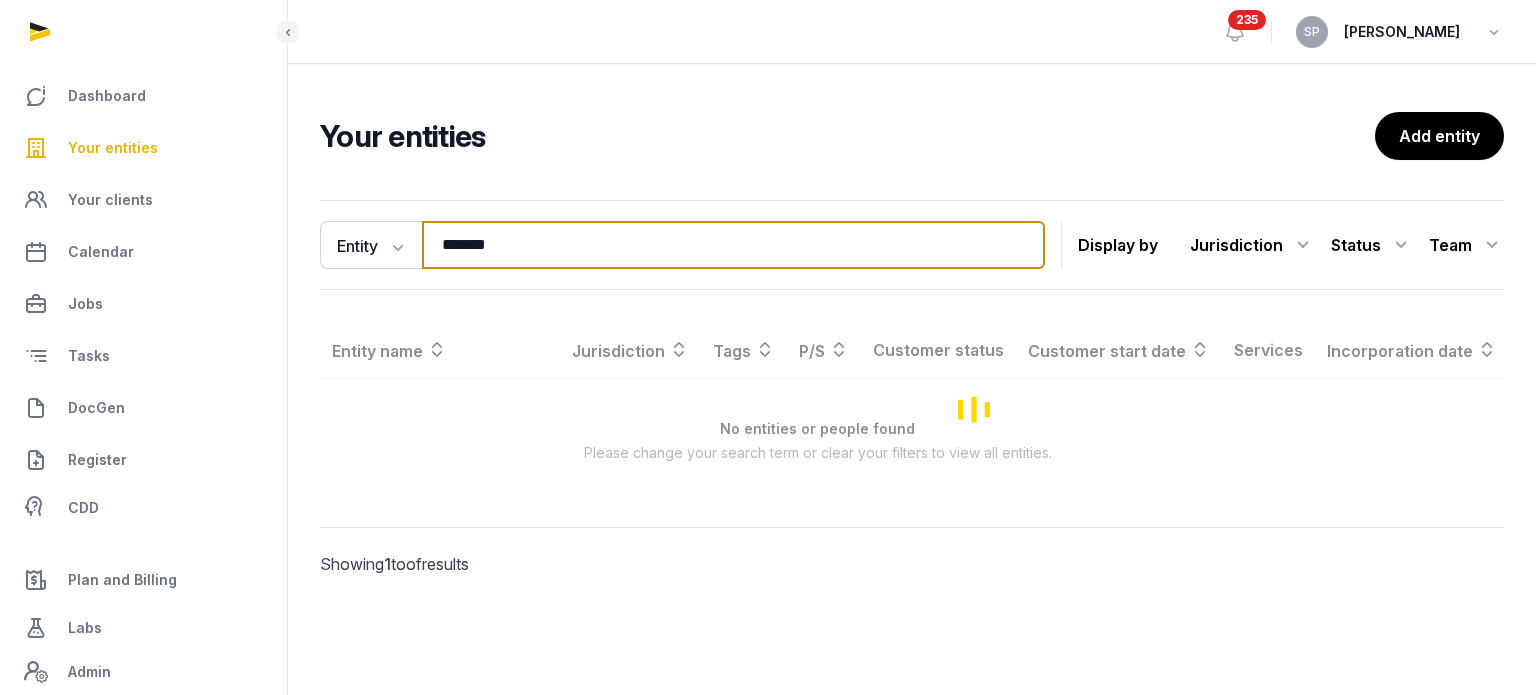 click on "*******" at bounding box center (733, 245) 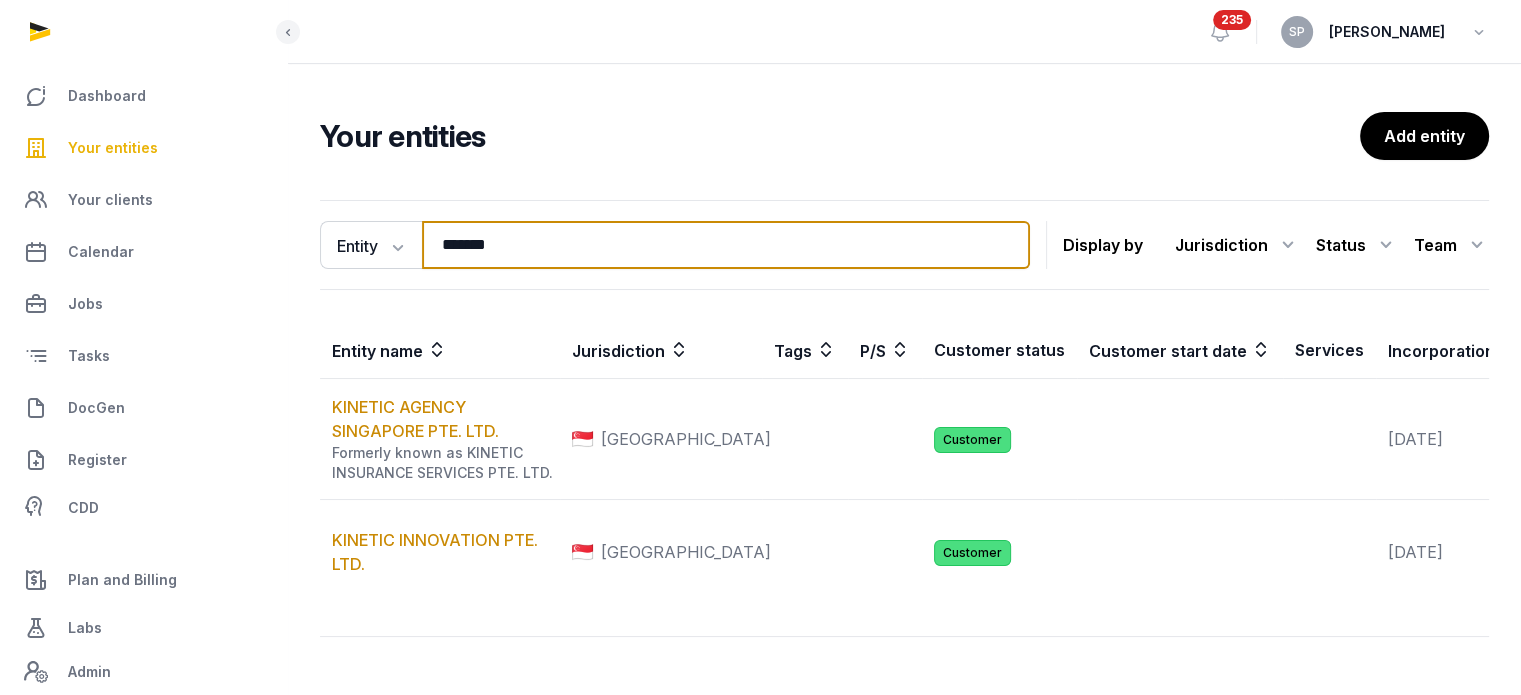 click on "*******" at bounding box center [726, 245] 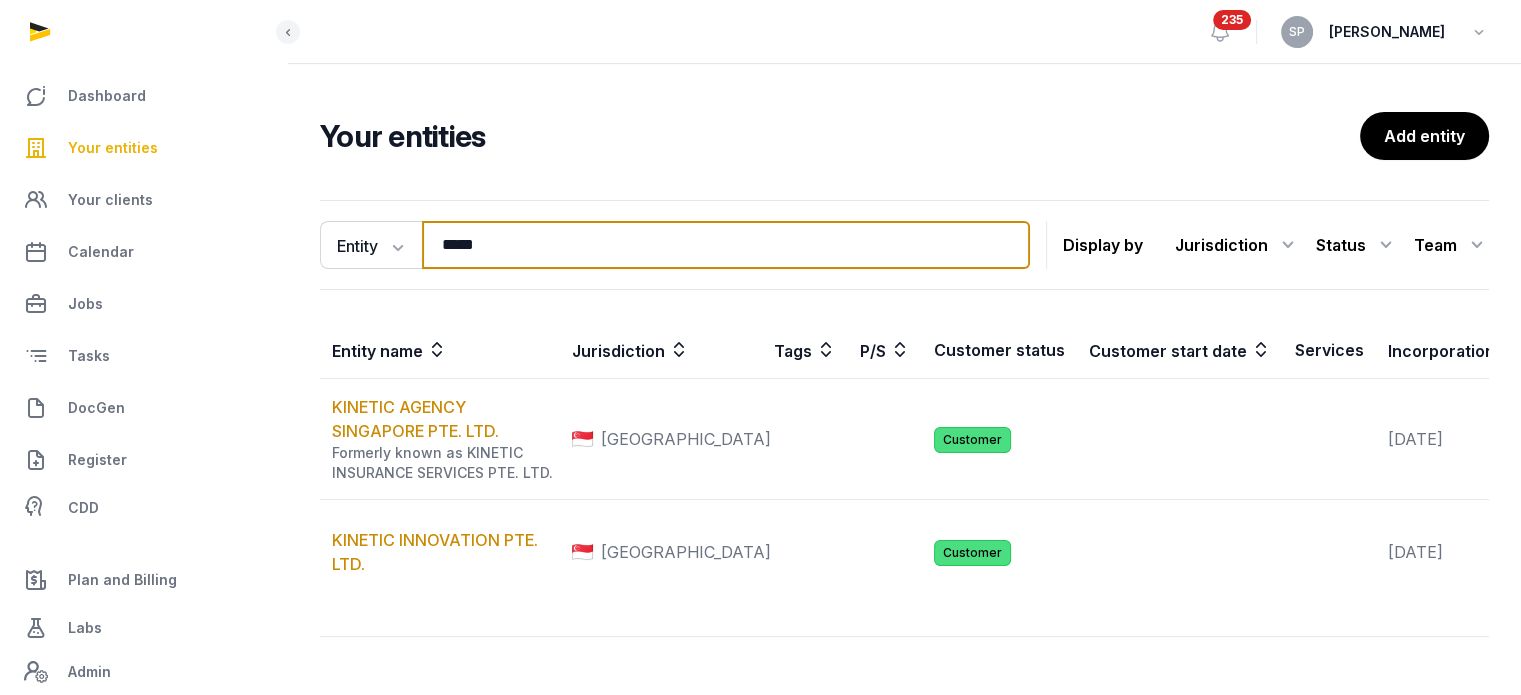 type on "*****" 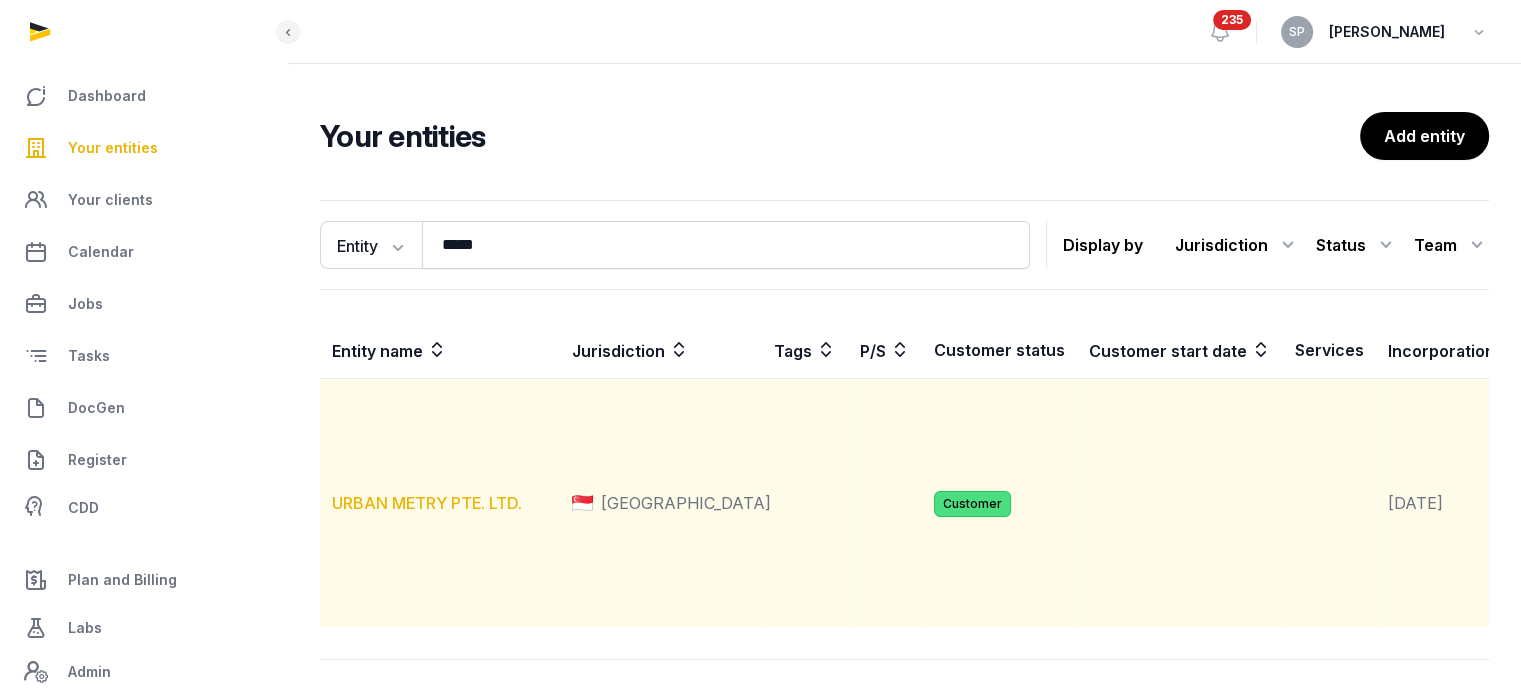 click on "URBAN METRY PTE. LTD." at bounding box center [427, 503] 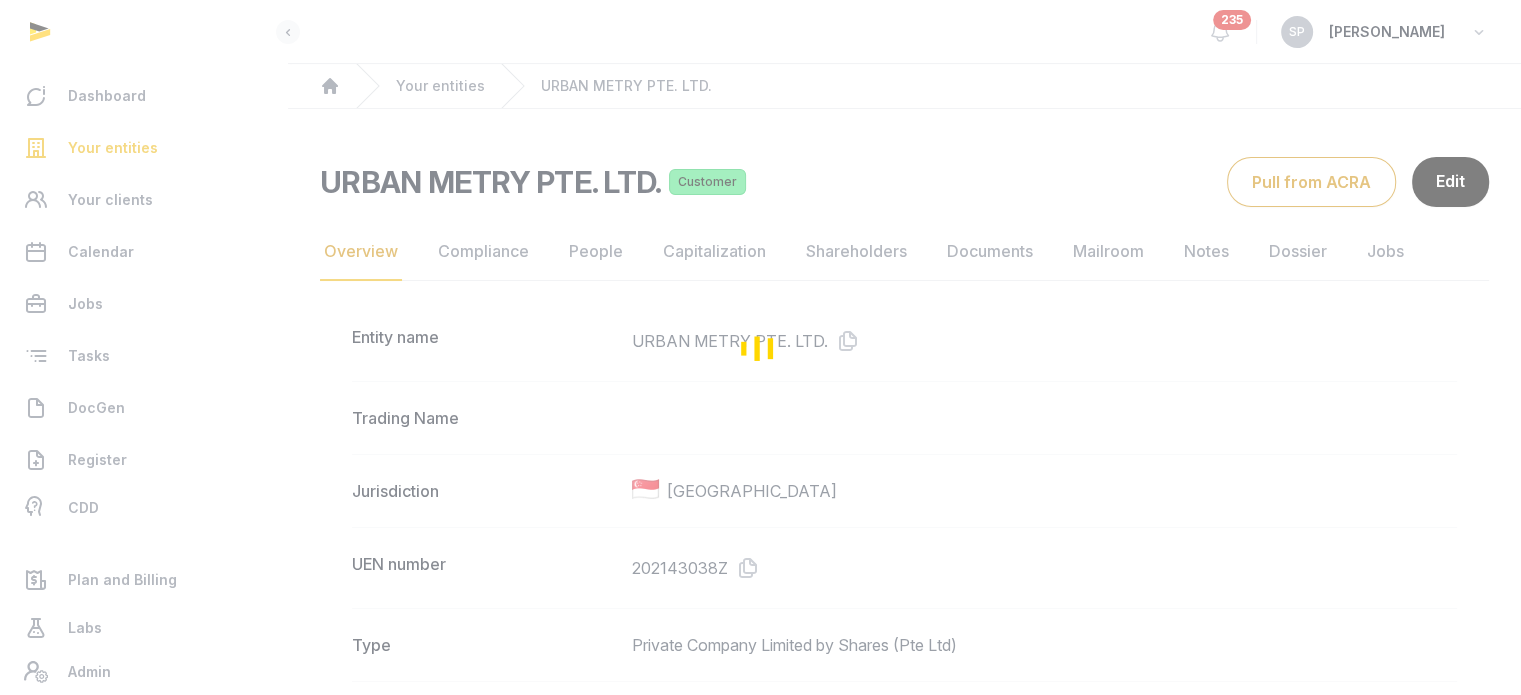 click on "Entity name URBAN METRY PTE. LTD.  Trading Name   Jurisdiction Singapore UEN number 202143038Z  Type Private Company Limited by Shares (Pte Ltd)  Company stage Parent/Subsidiary Industry Description   Website Email address Office phone number Primary countries of operation Activities 63119-DATA ANALYTICS, PROCESSING AND RELATED ACTIVITIES N.E.C. Registered address 1 GEORGE STREET, SINGAPORE, 049145, SINGAPORE  Mailing address 1 GEORGE STREET, SINGAPORE, 049145, SINGAPORE  Incorporation date Dec 13, 2021  Tags Entity status Active  Registered Agent (Managed by Stellar) Questionnaire Update Created date Dec 27, 2023 Customer status Customer Customer start date Freemium No Channel Partner No Service Partner No Risk rating" at bounding box center (904, 1358) 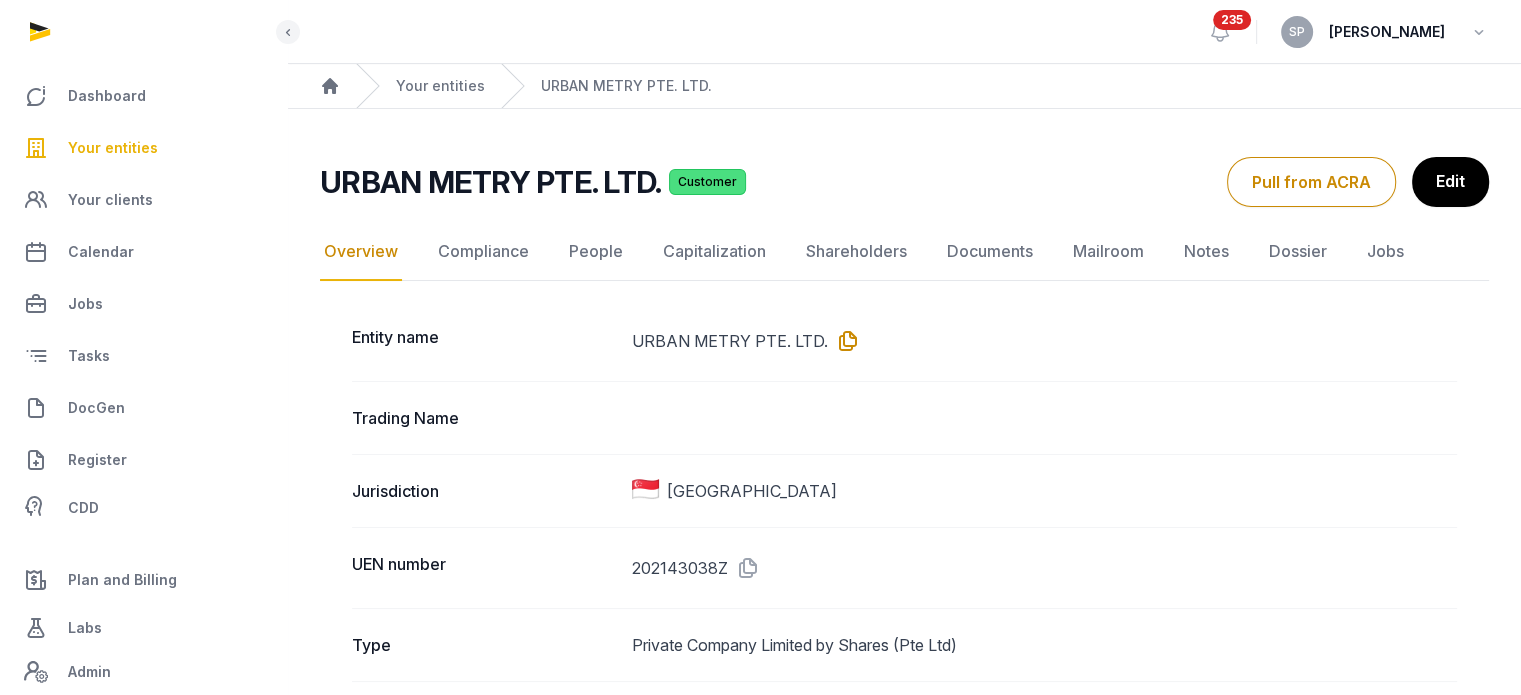 click at bounding box center [844, 341] 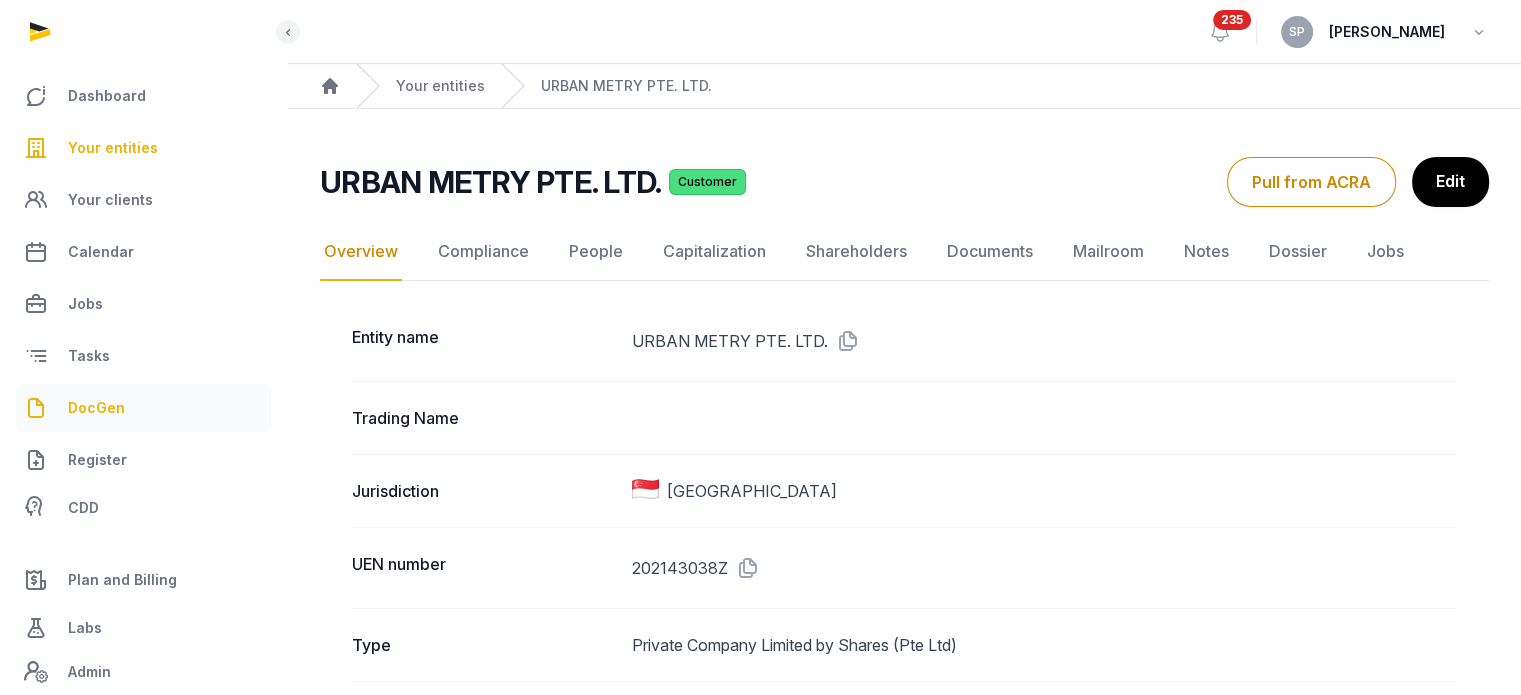 click on "DocGen" at bounding box center (143, 408) 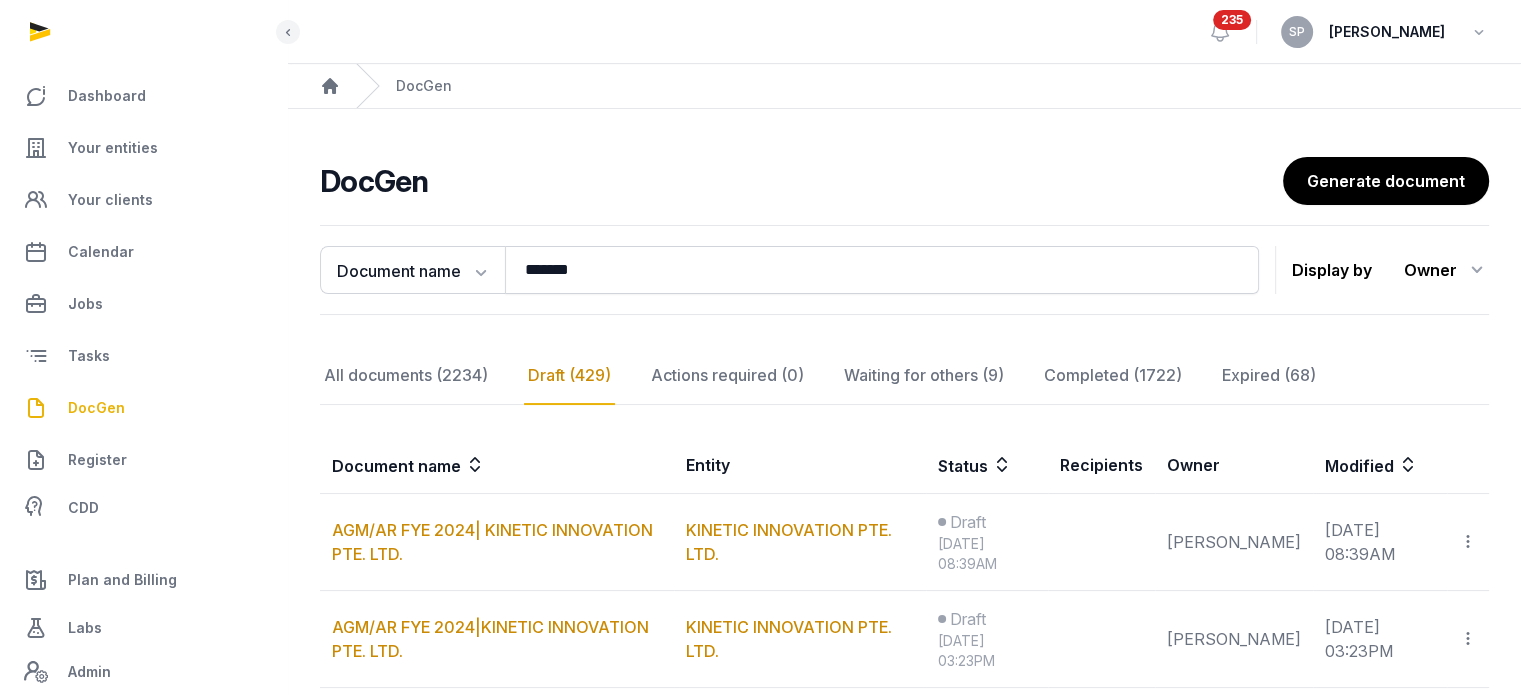 click on "DocGen" at bounding box center [143, 408] 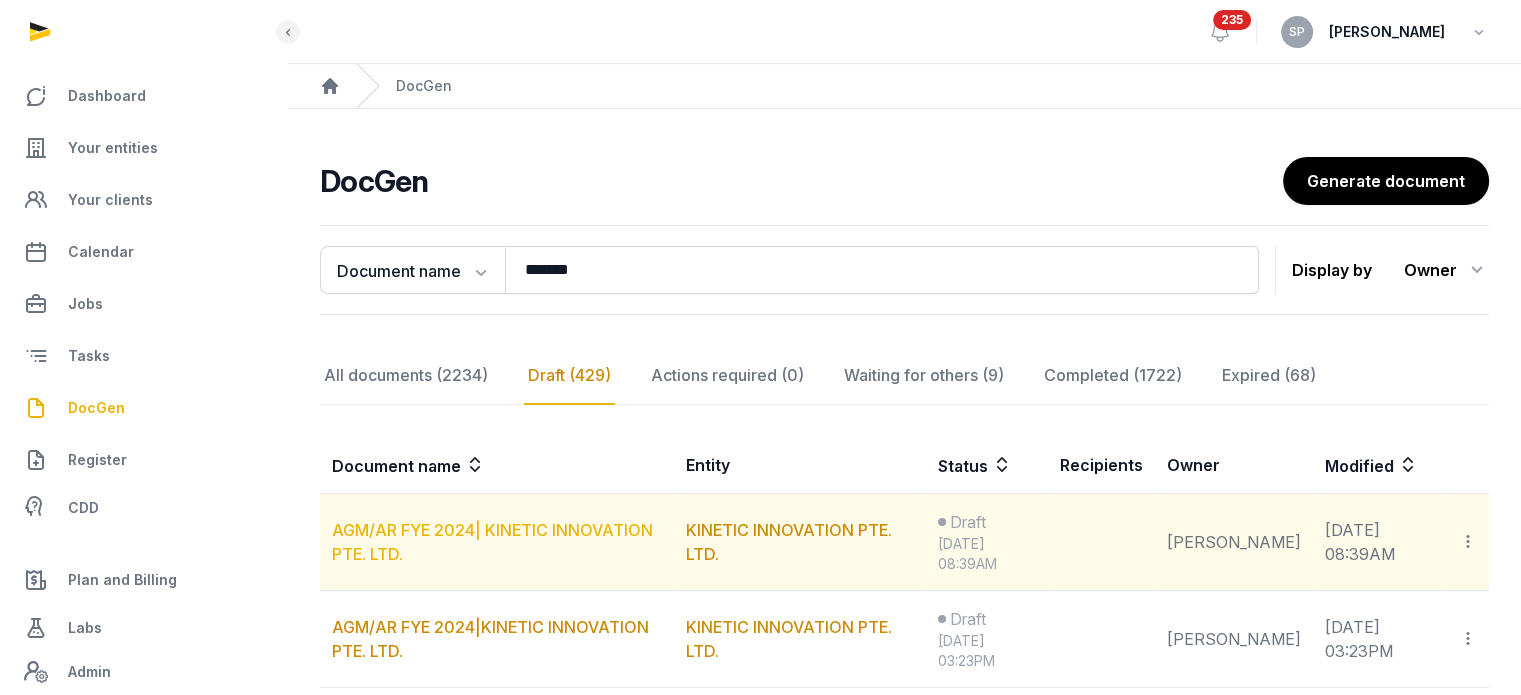 click on "AGM/AR FYE 2024| KINETIC INNOVATION PTE. LTD." at bounding box center (492, 542) 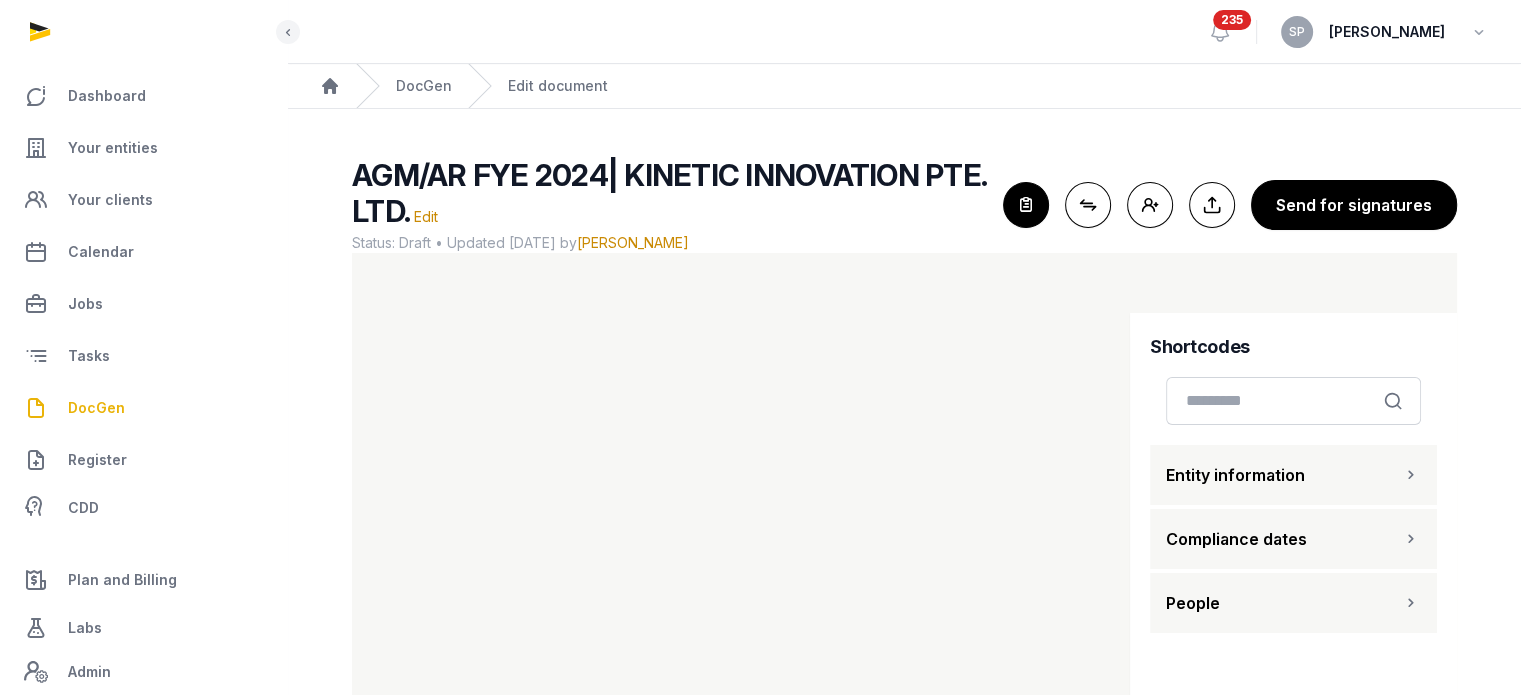 click at bounding box center [1026, 205] 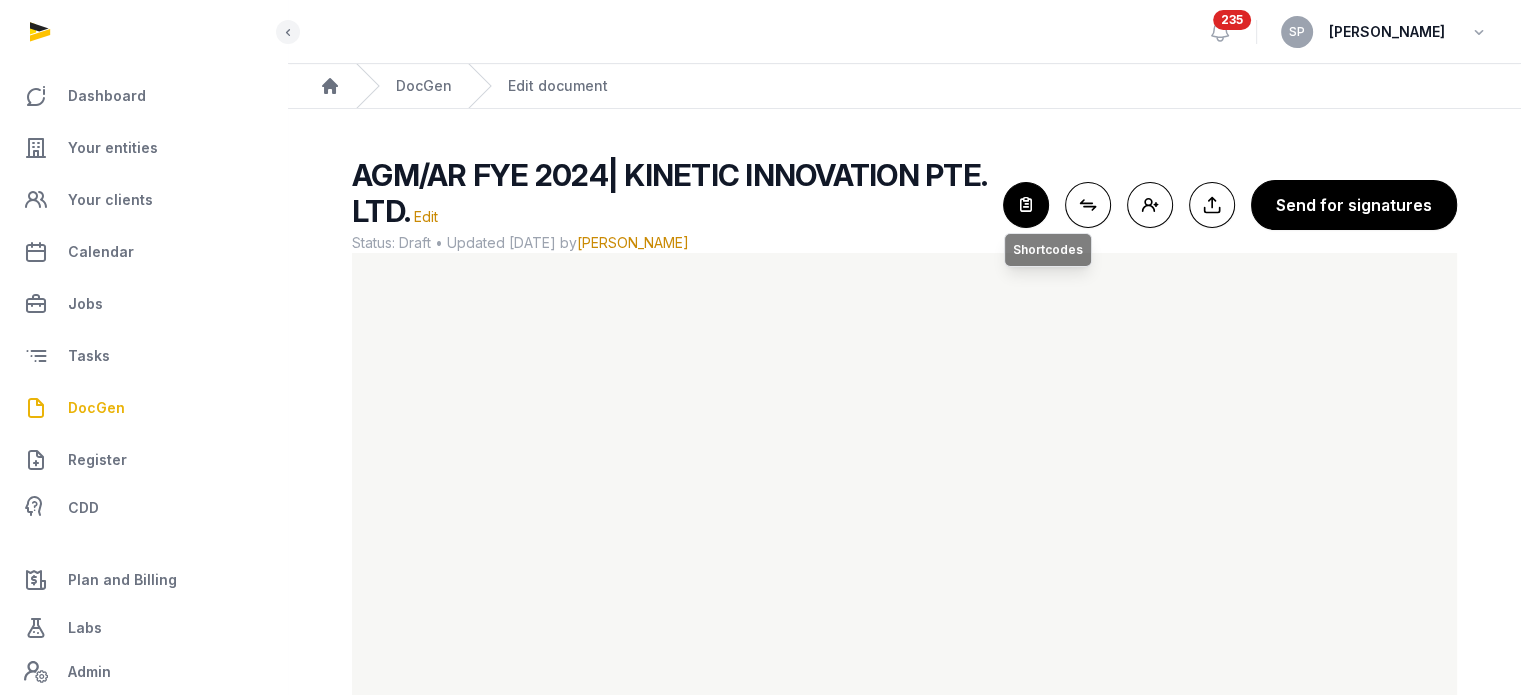 click at bounding box center [1026, 205] 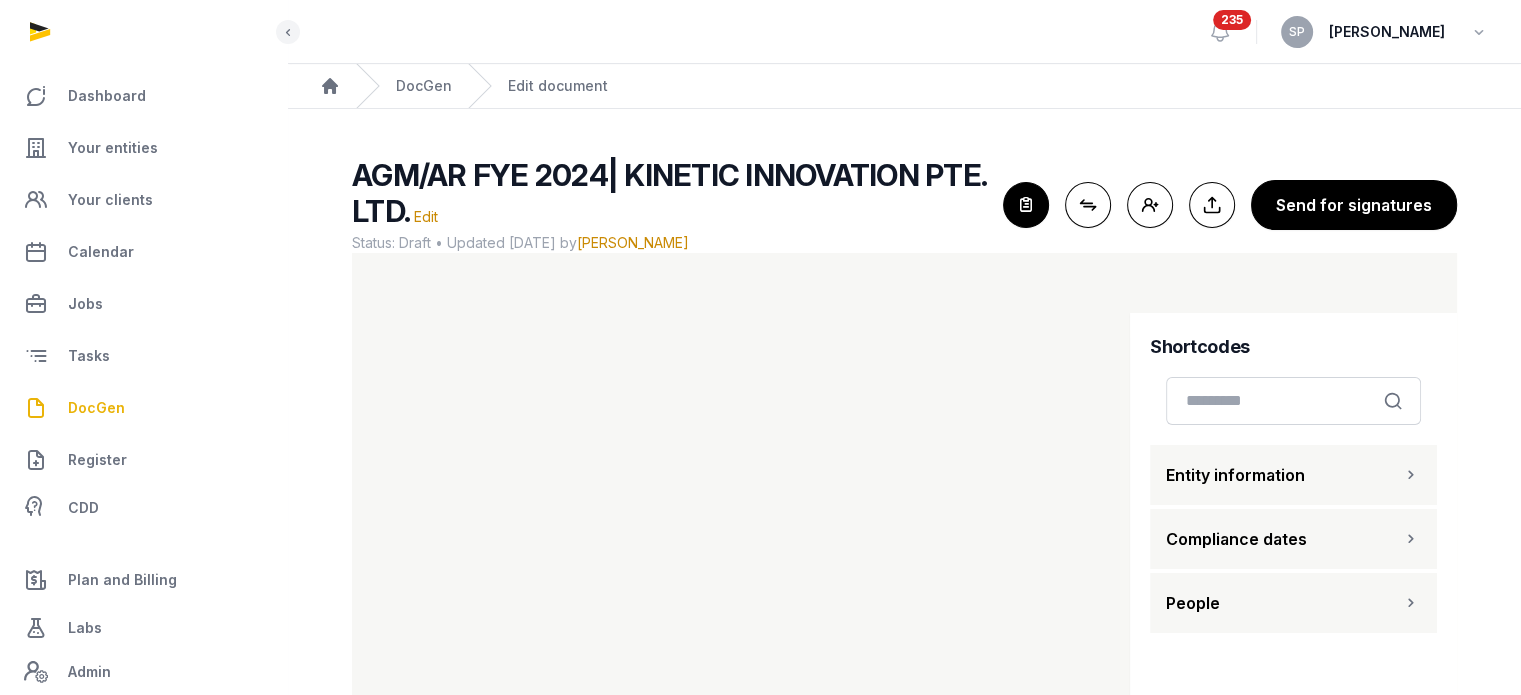 click on "People" at bounding box center [1293, 603] 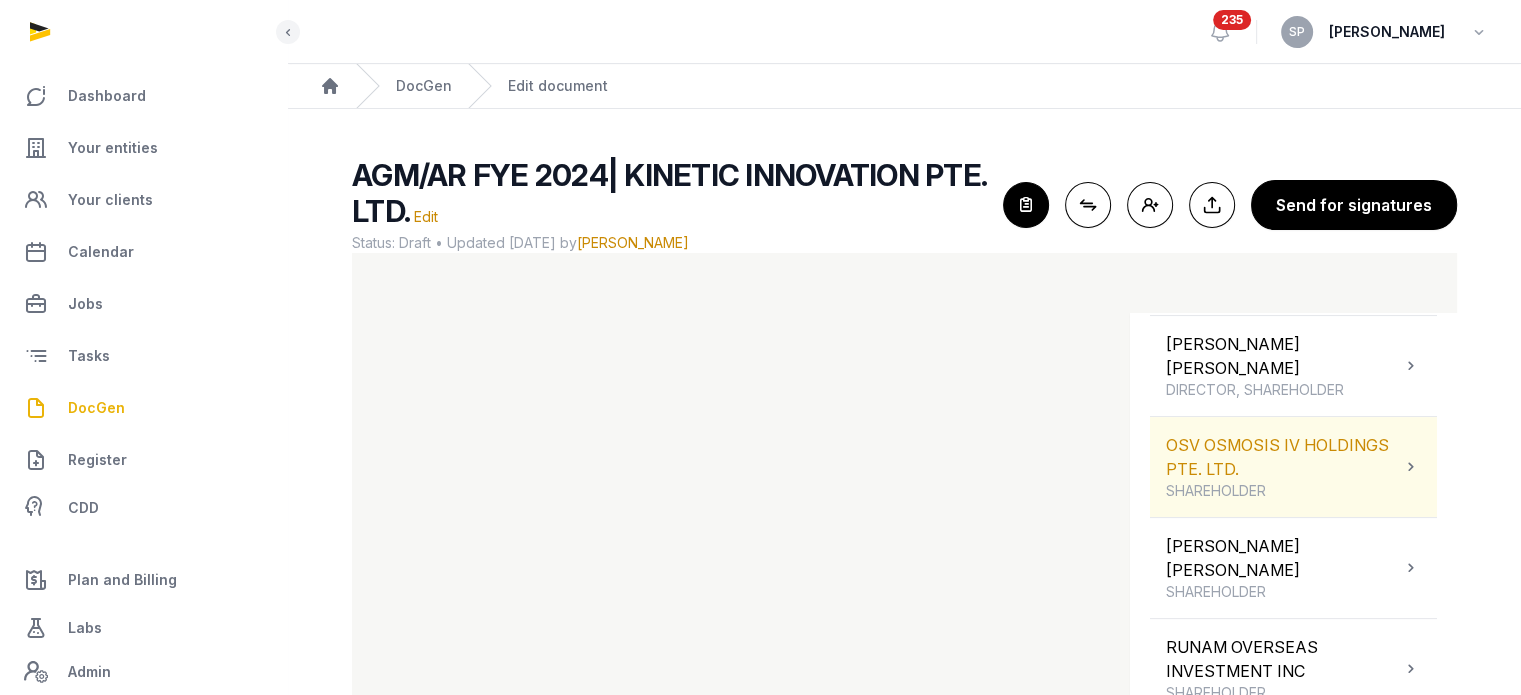 scroll, scrollTop: 568, scrollLeft: 0, axis: vertical 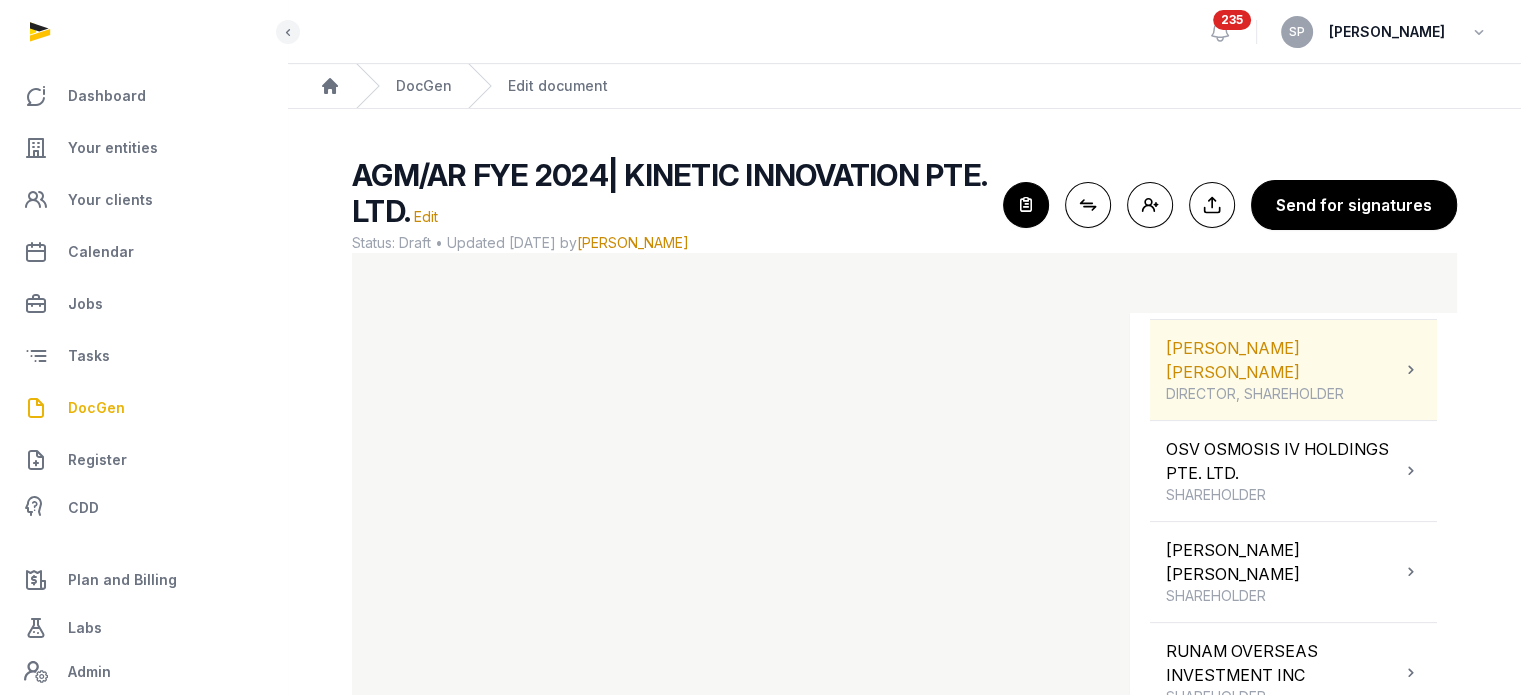 click at bounding box center [1411, 370] 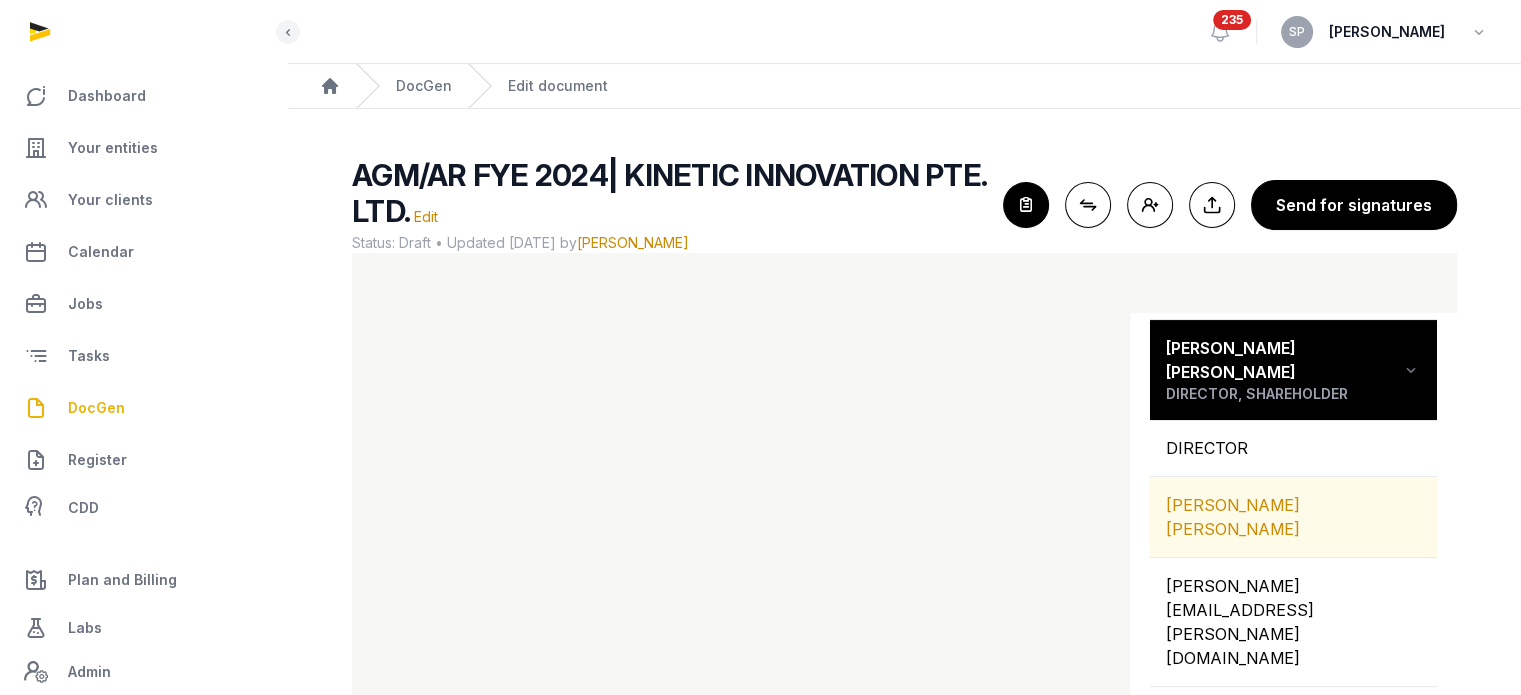 click on "THOMAS HUNTER DUNCAN" at bounding box center [1293, 517] 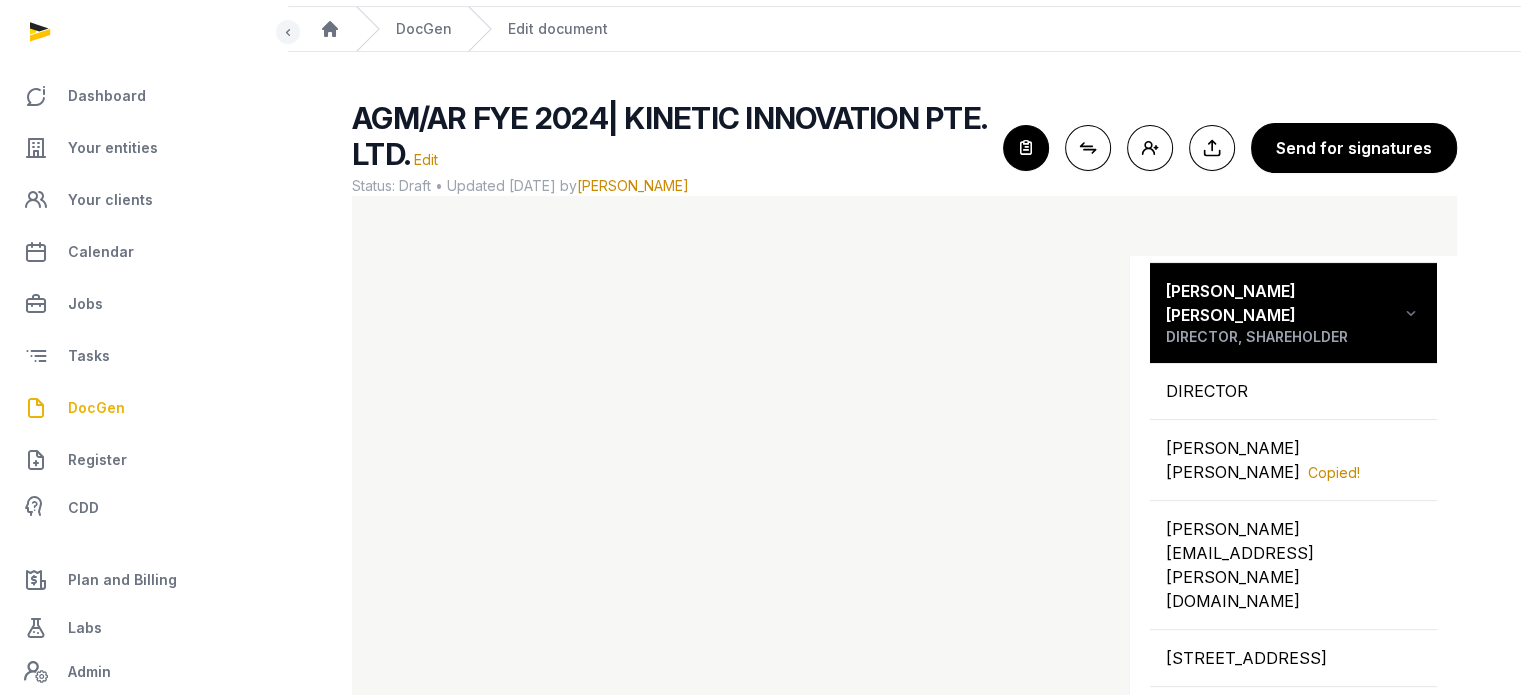 scroll, scrollTop: 119, scrollLeft: 0, axis: vertical 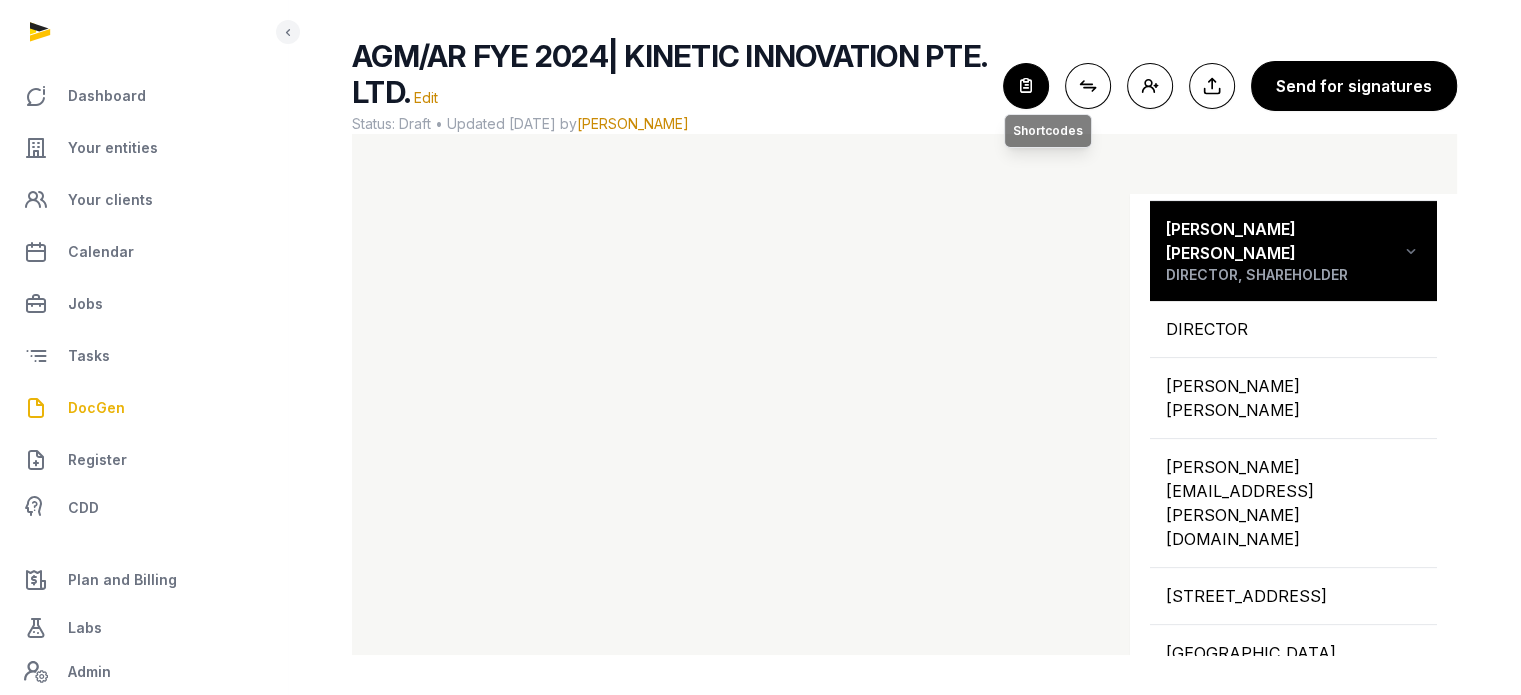 click at bounding box center (1026, 86) 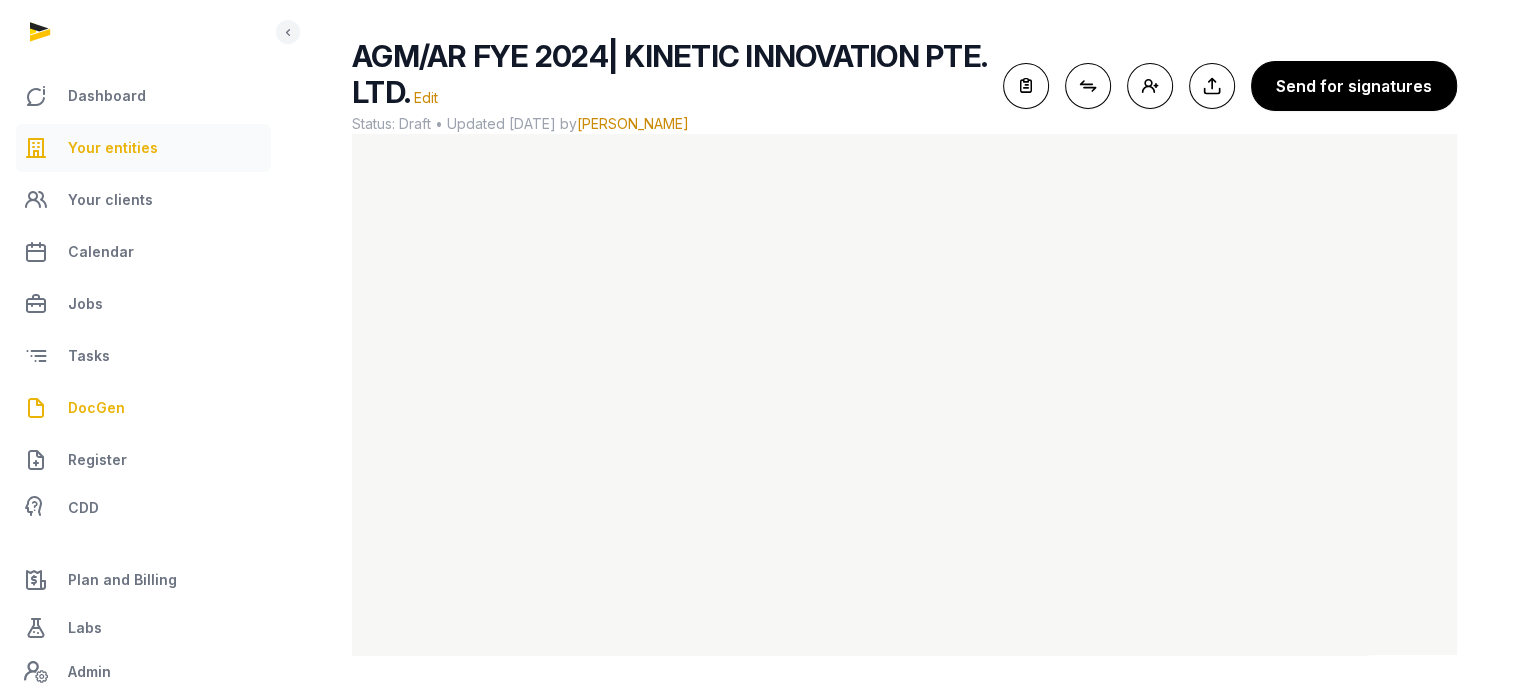 click on "Your entities" at bounding box center (143, 148) 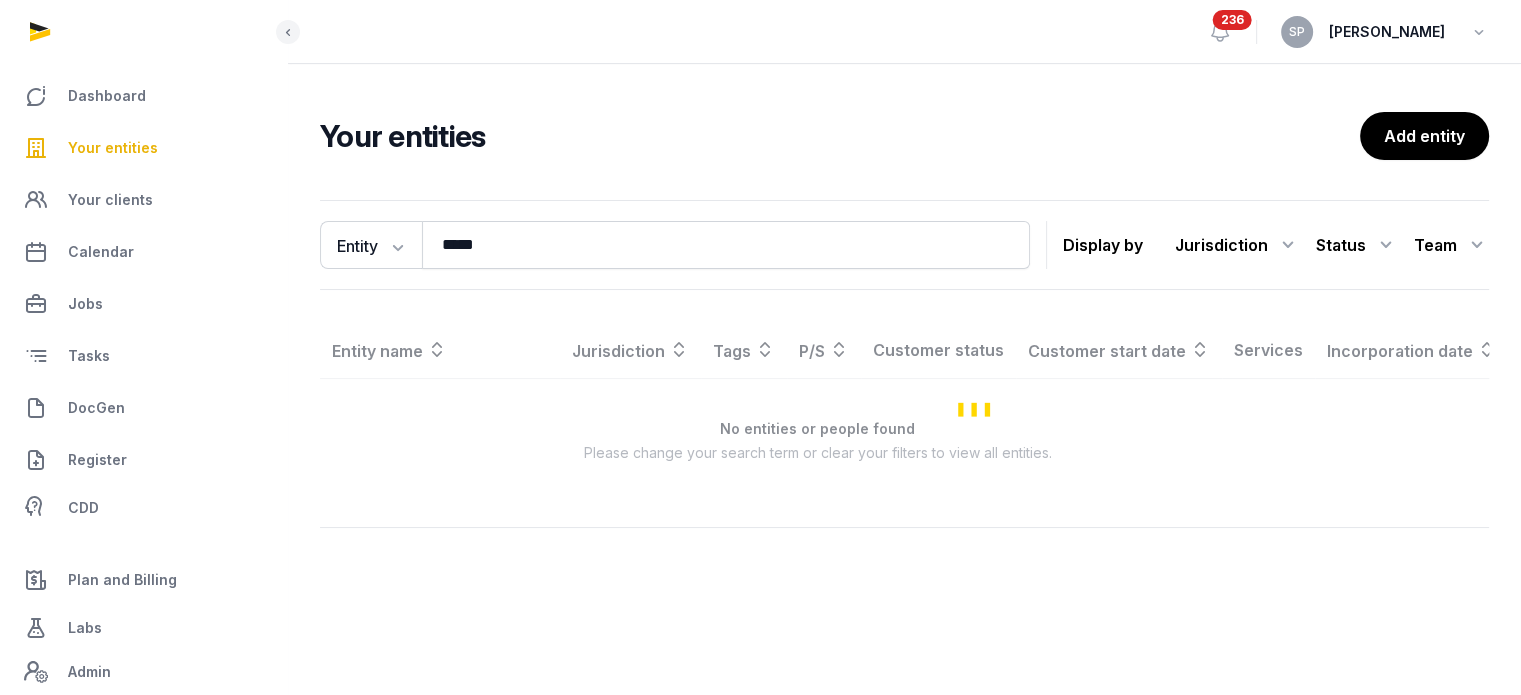 scroll, scrollTop: 0, scrollLeft: 0, axis: both 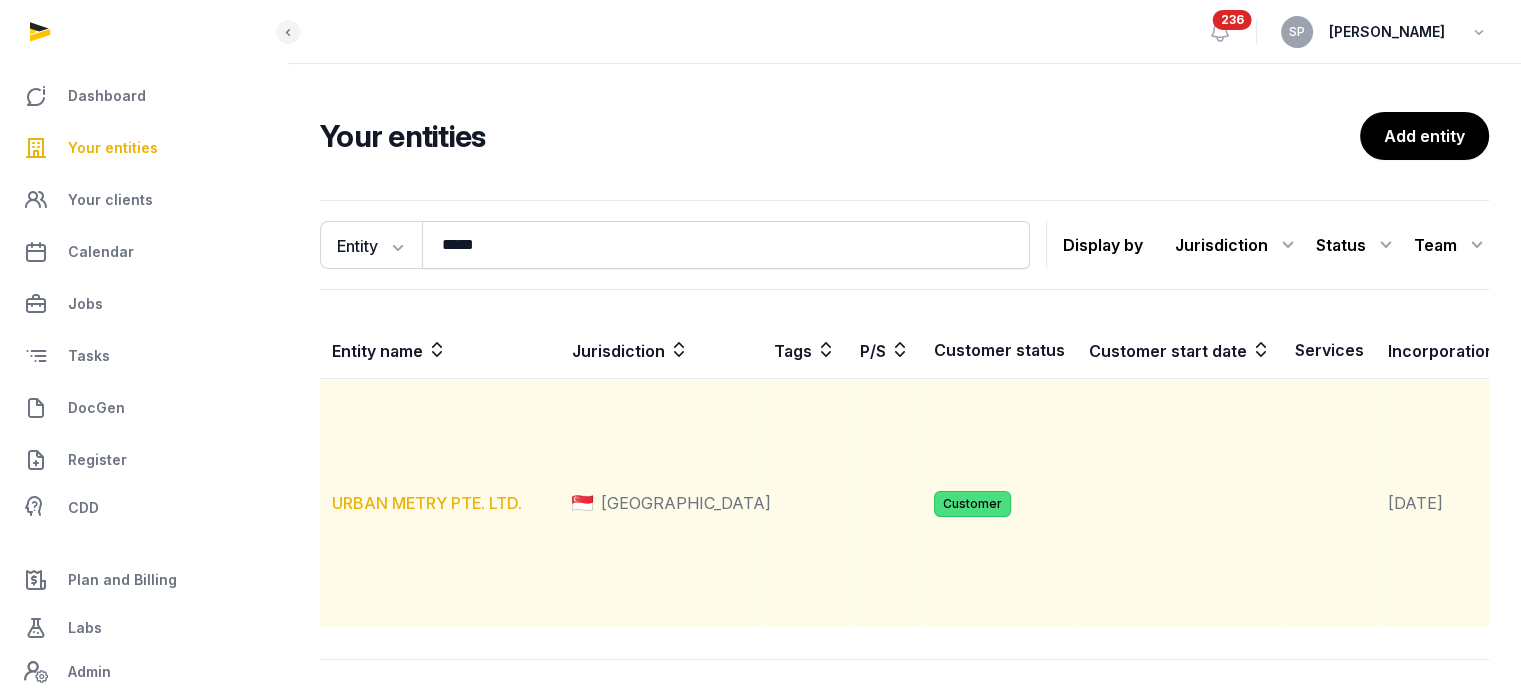 click on "URBAN METRY PTE. LTD." at bounding box center [427, 503] 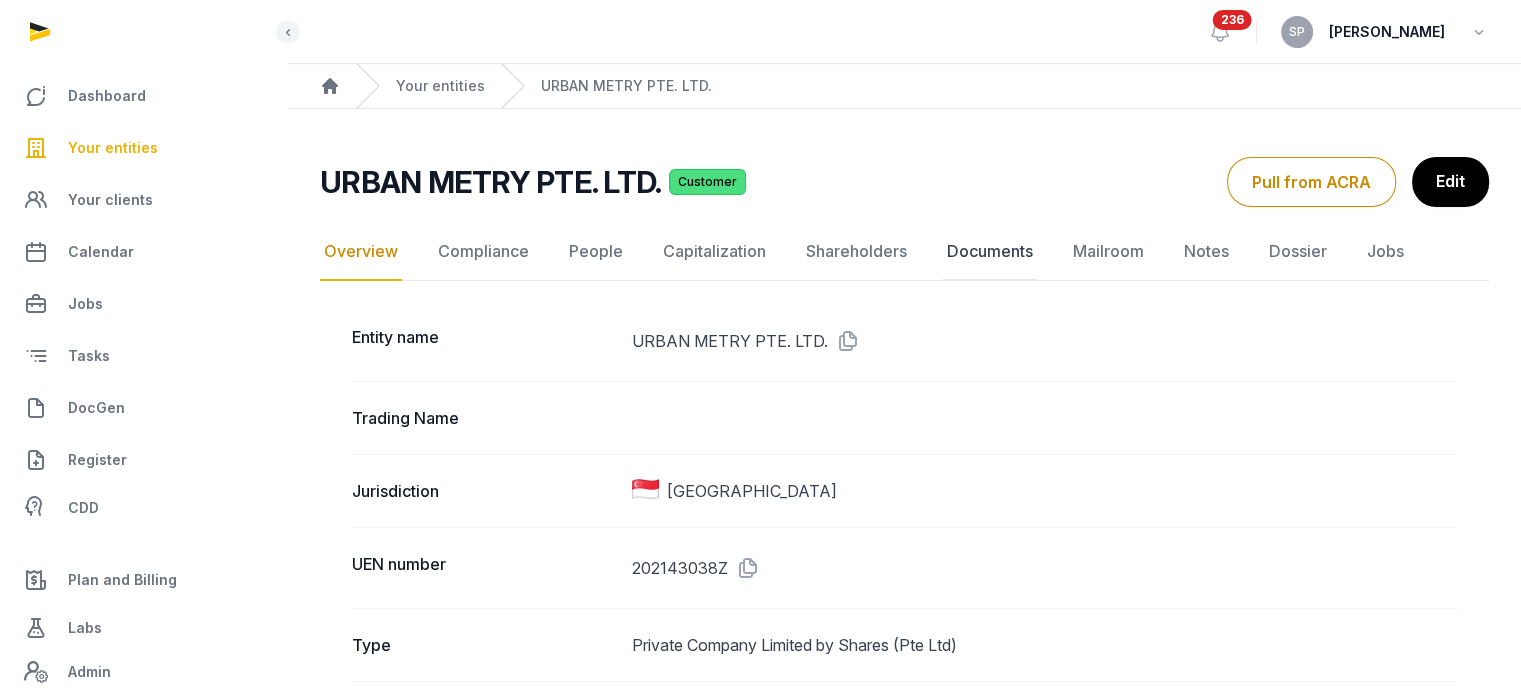 click on "Documents" 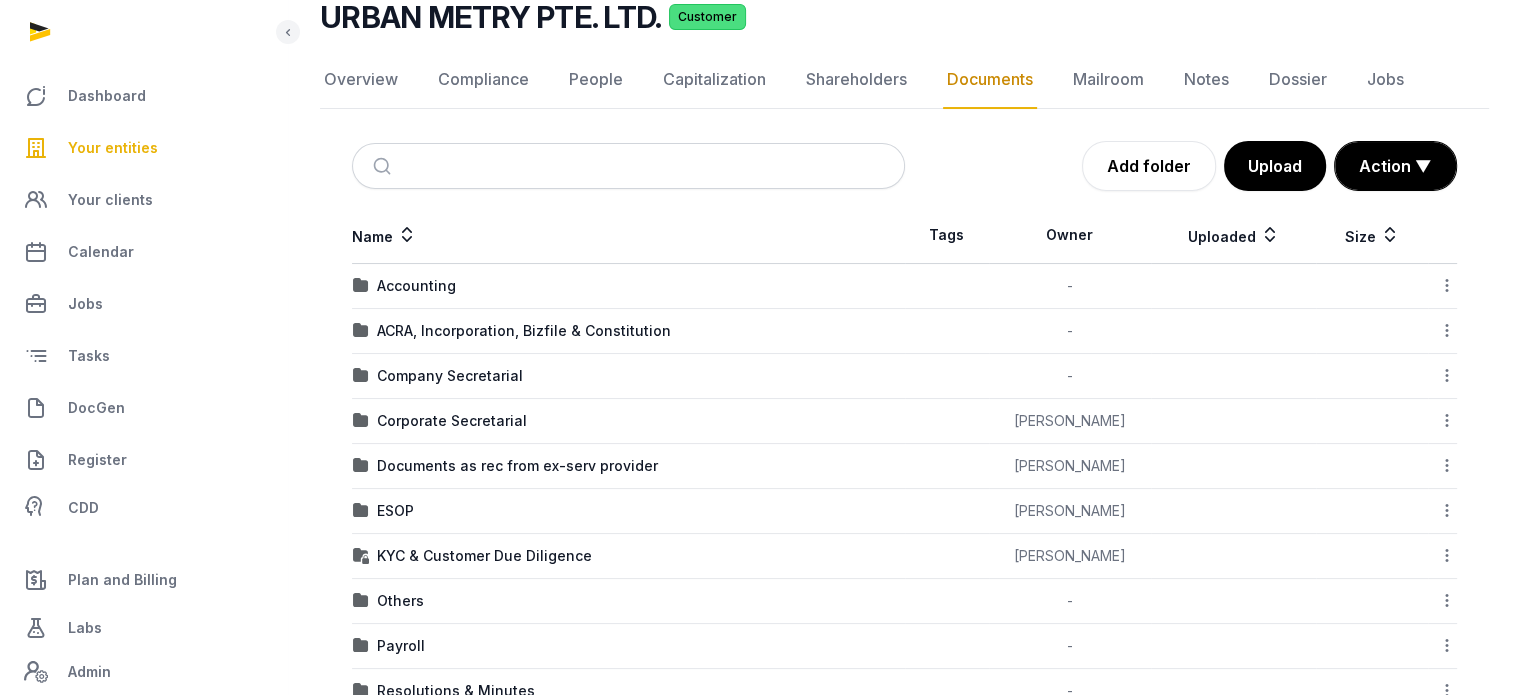 scroll, scrollTop: 160, scrollLeft: 0, axis: vertical 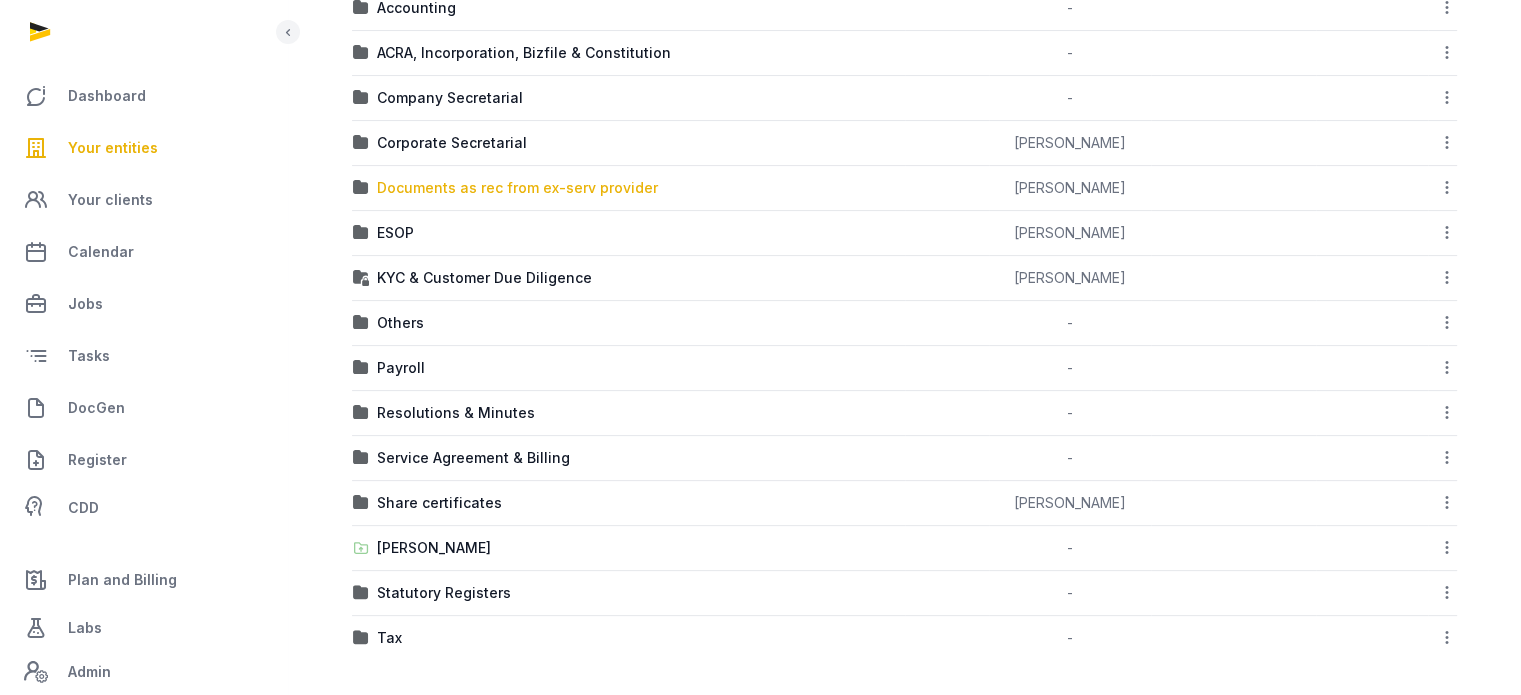click on "Documents as rec from ex-serv provider" at bounding box center (517, 188) 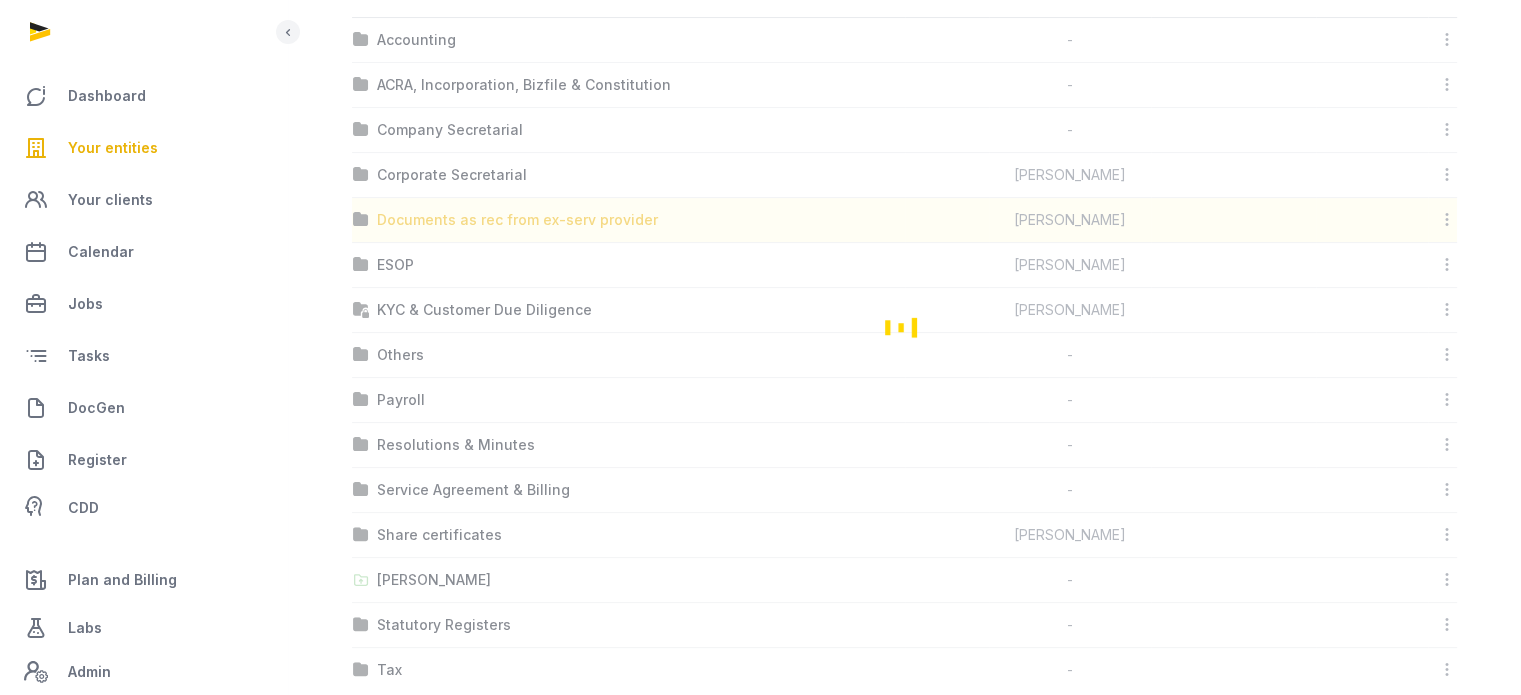 scroll, scrollTop: 468, scrollLeft: 0, axis: vertical 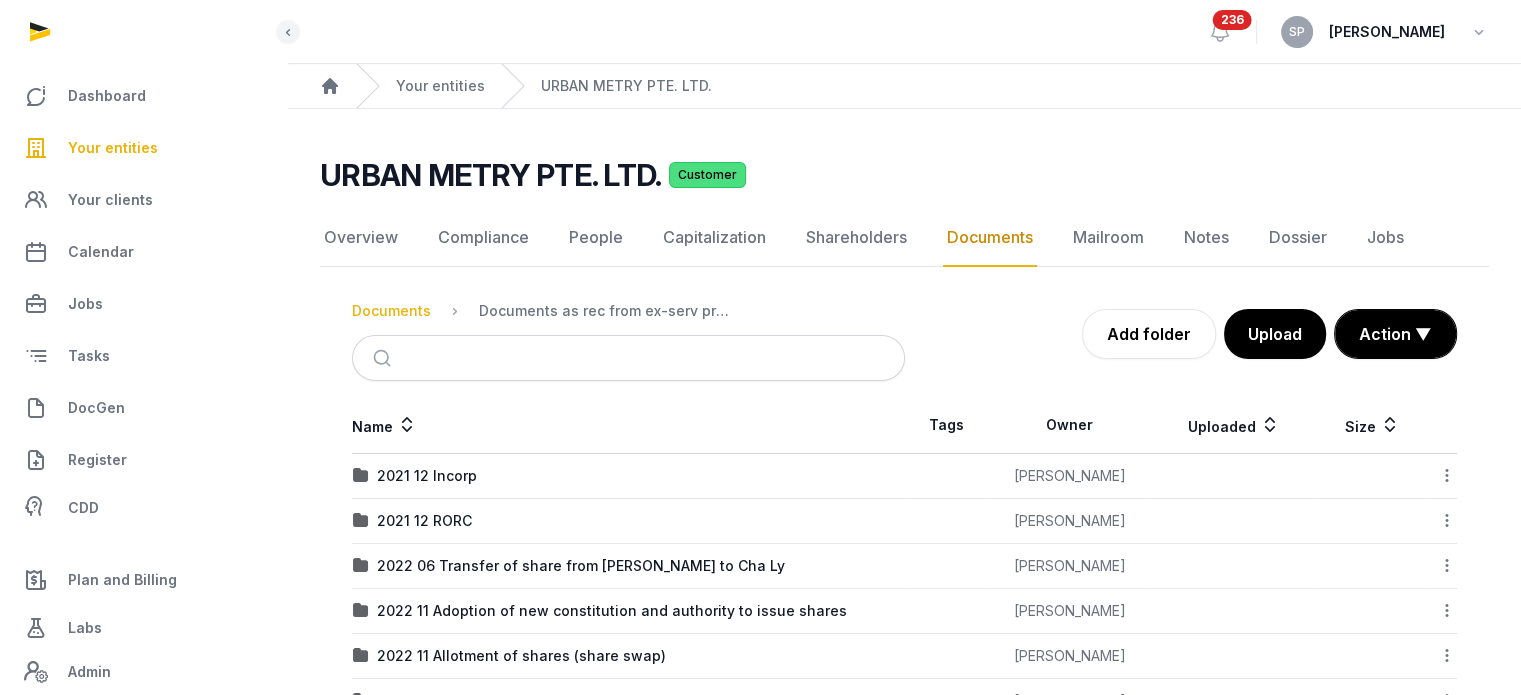 click on "Documents" at bounding box center (391, 311) 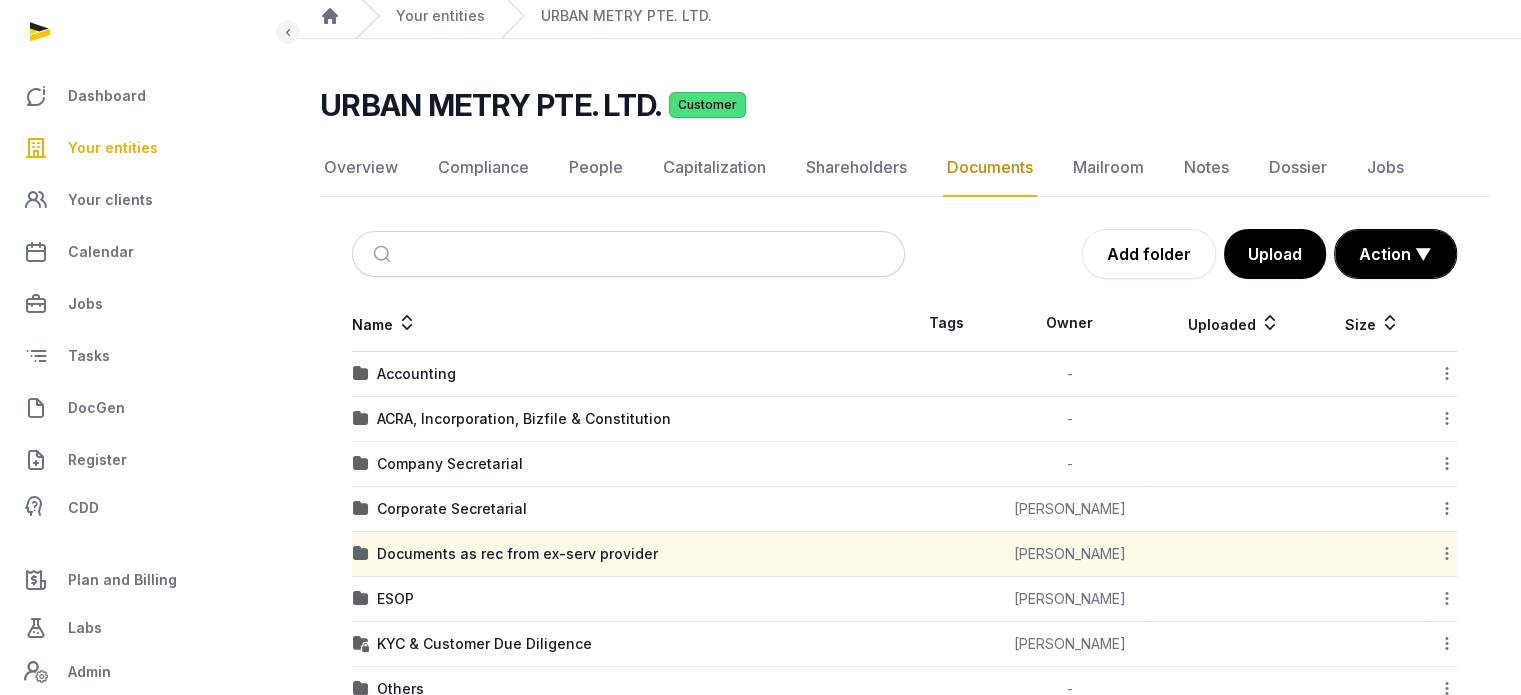 scroll, scrollTop: 72, scrollLeft: 0, axis: vertical 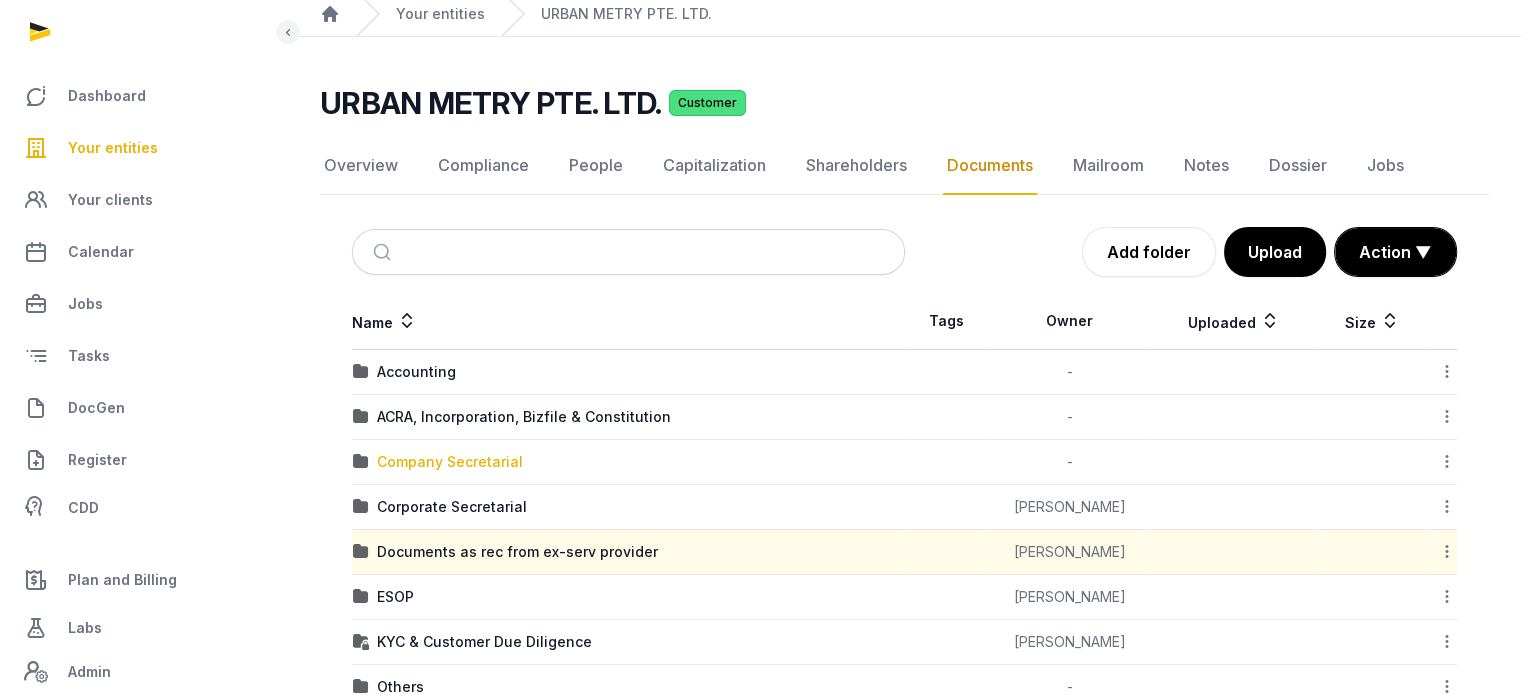 click on "Company Secretarial" at bounding box center [450, 462] 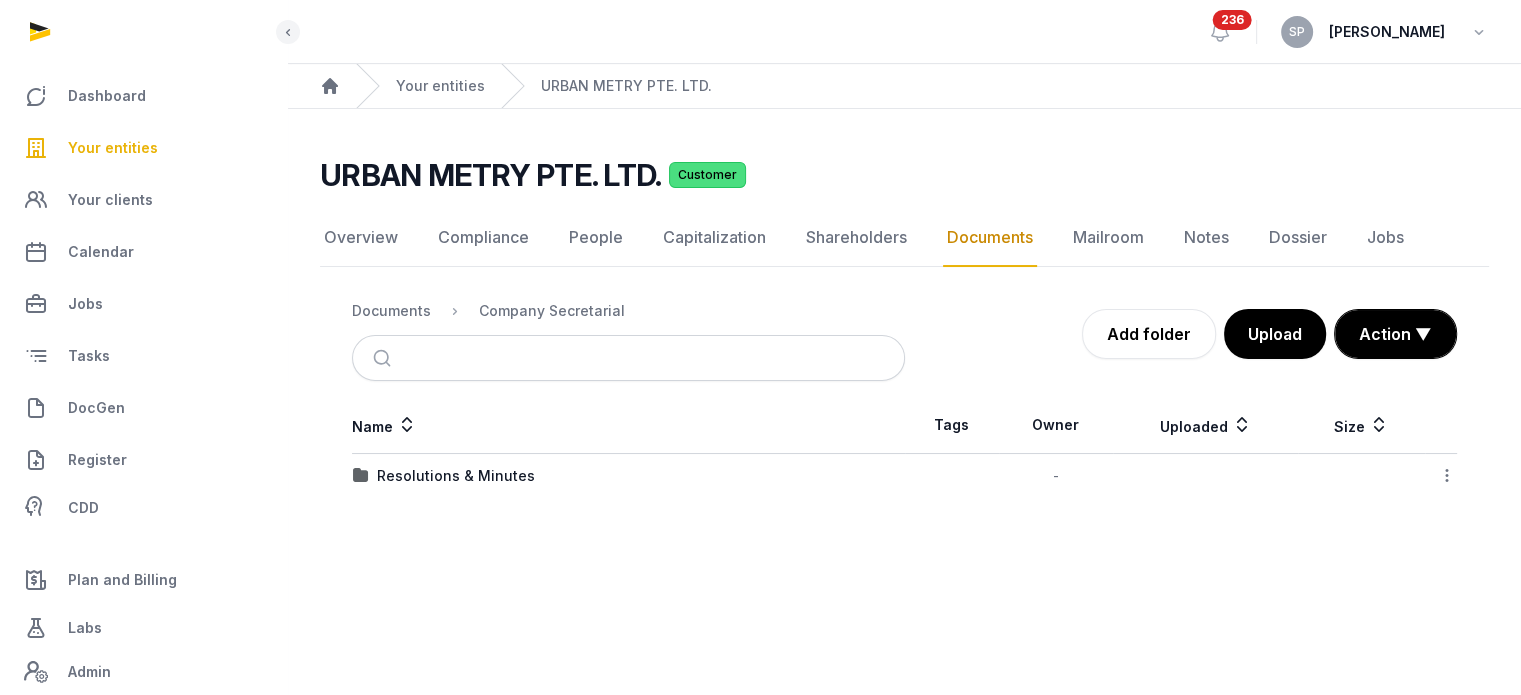 scroll, scrollTop: 0, scrollLeft: 0, axis: both 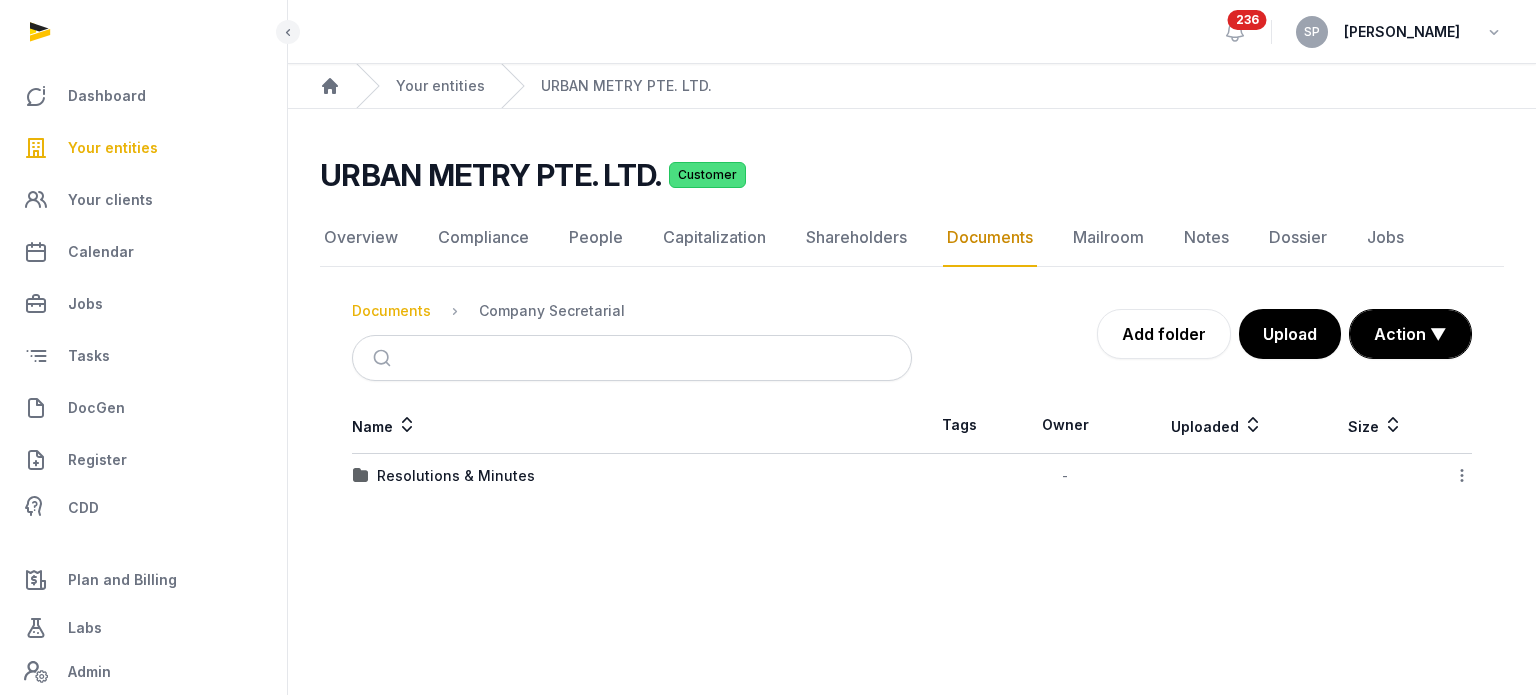 click on "Documents" at bounding box center (391, 311) 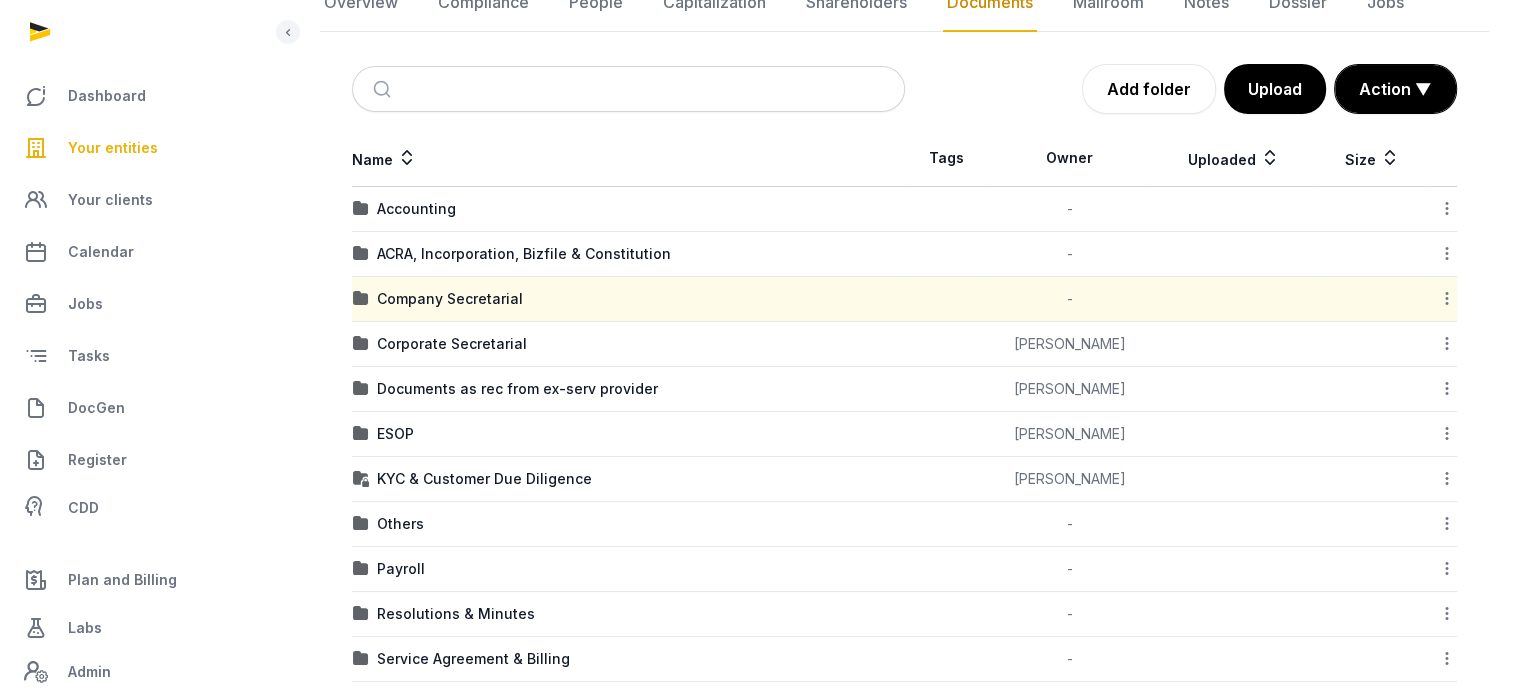 scroll, scrollTop: 436, scrollLeft: 0, axis: vertical 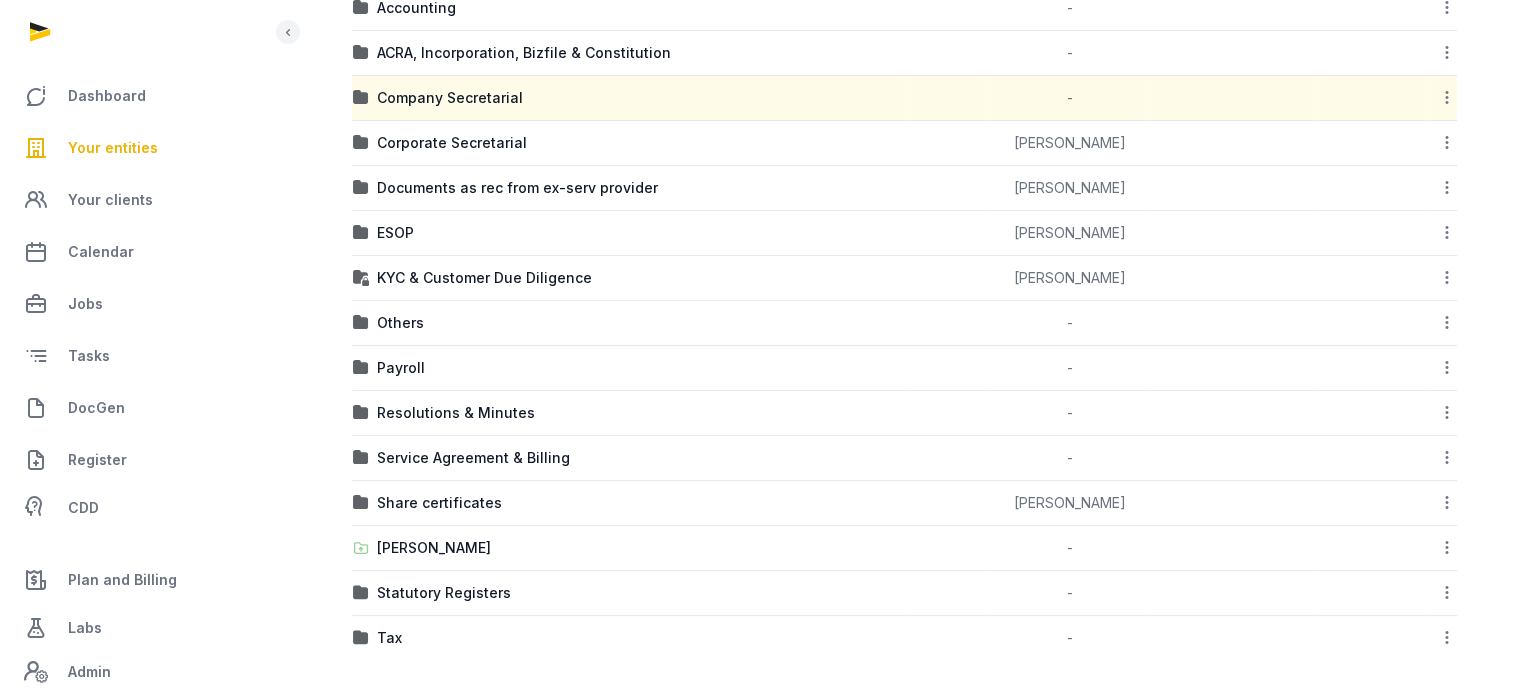 click on "Resolutions & Minutes" at bounding box center [628, 413] 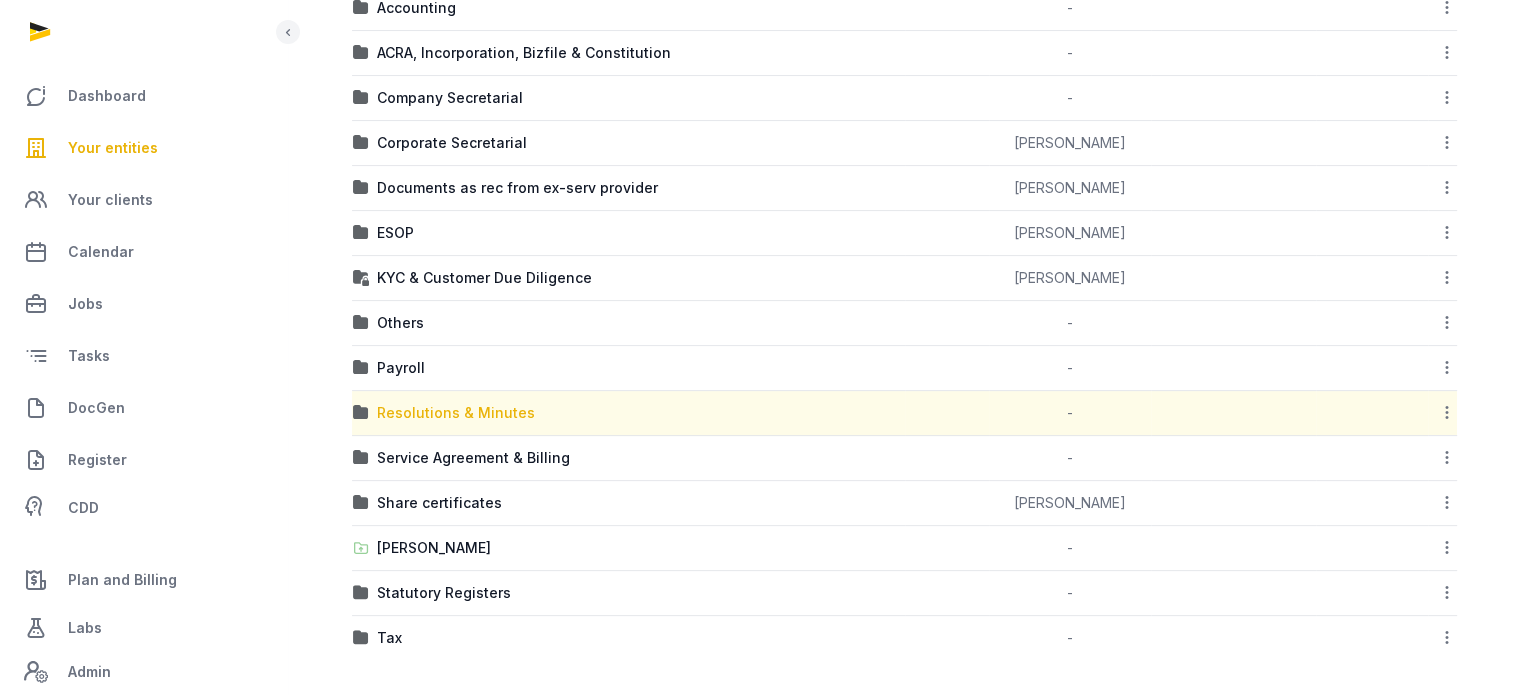 click on "Resolutions & Minutes" at bounding box center (456, 413) 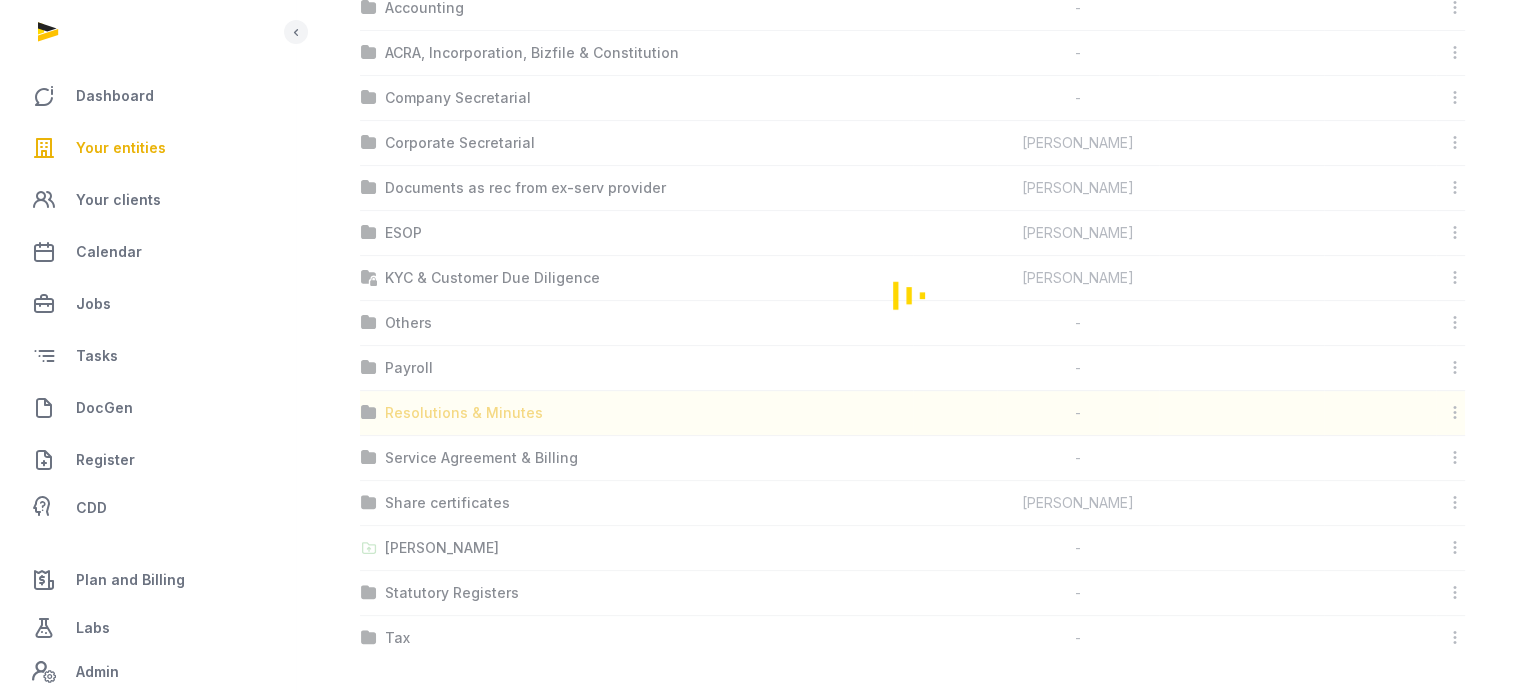 scroll, scrollTop: 0, scrollLeft: 0, axis: both 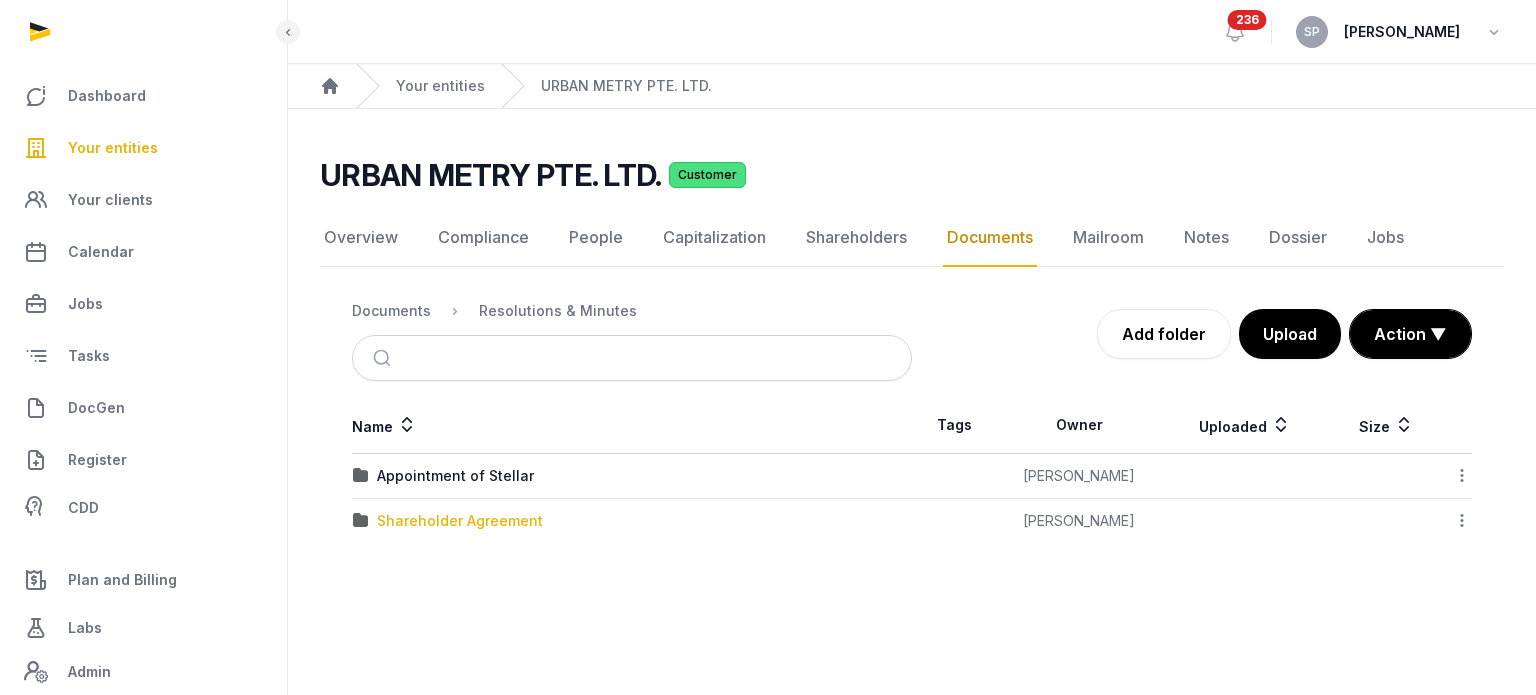 click on "Shareholder Agreement" at bounding box center (460, 521) 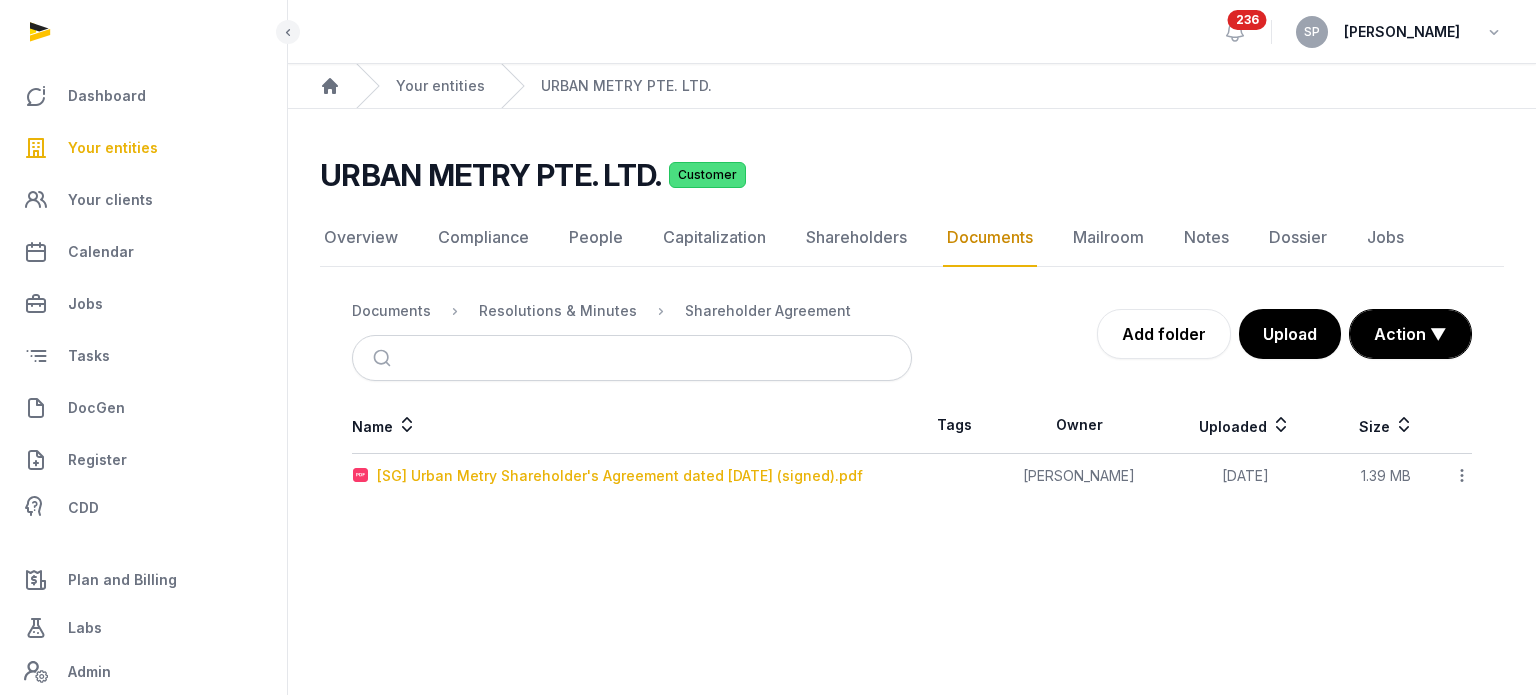 click on "[SG] Urban Metry Shareholder's Agreement dated 9.9.2022 (signed).pdf" at bounding box center (620, 476) 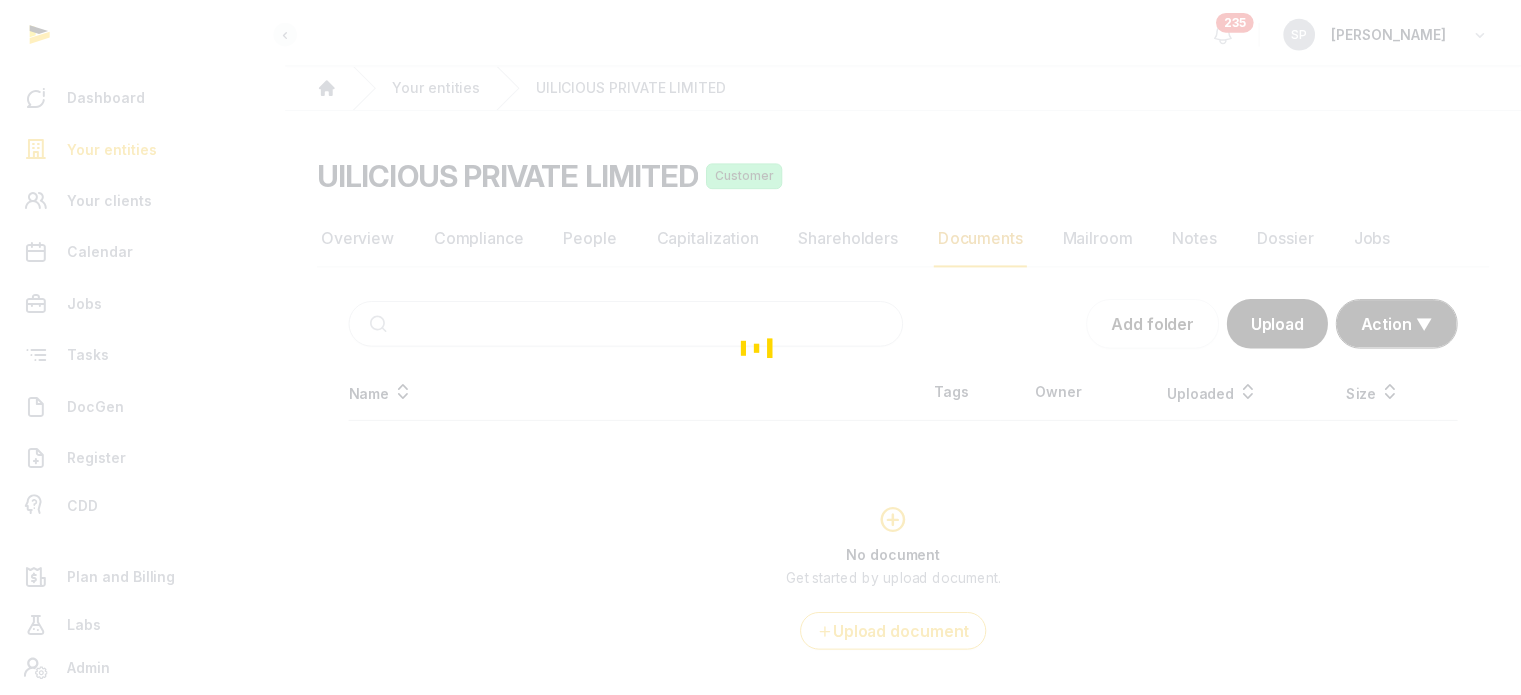 scroll, scrollTop: 0, scrollLeft: 0, axis: both 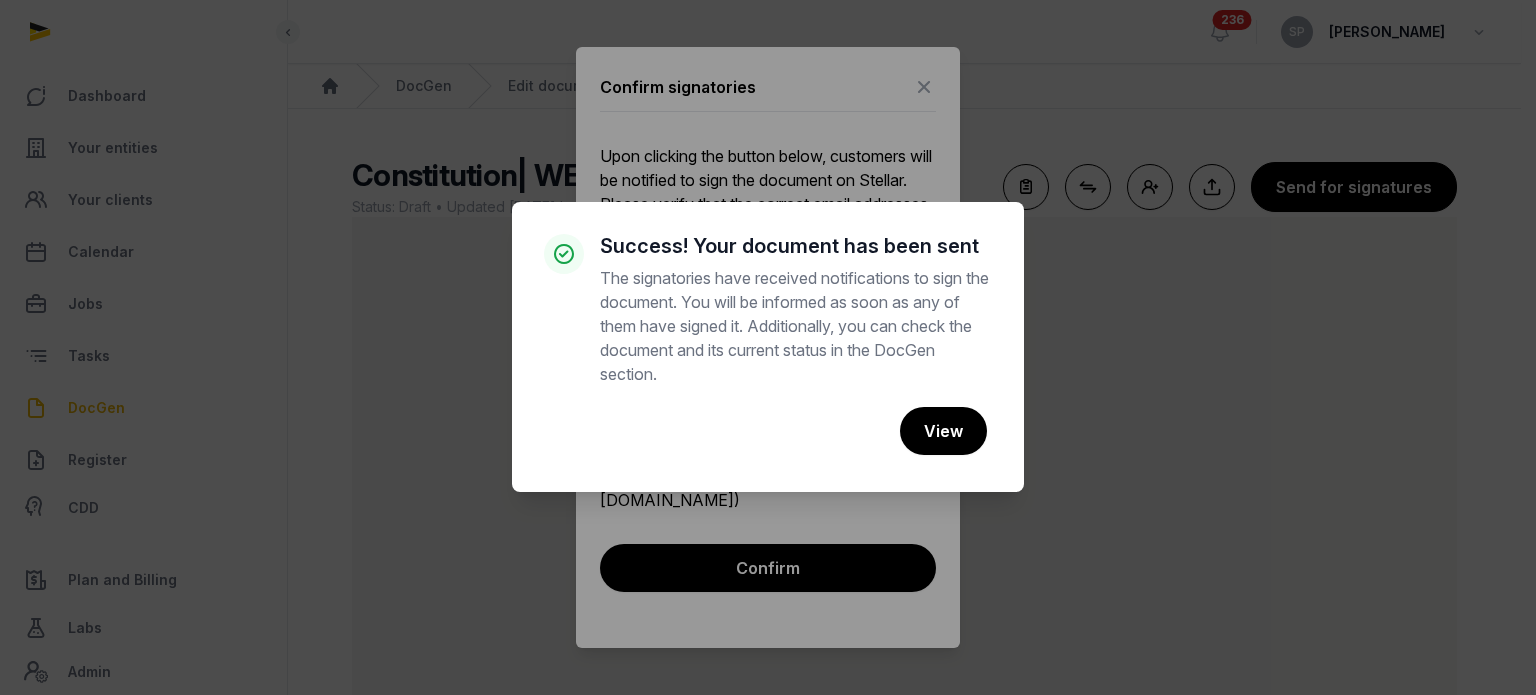 click on "×
Success! Your document has been sent
The signatories have received notifications to sign the document. You will be informed as soon as any of them have signed it. Additionally, you can check the document and its current status in the DocGen section.
Cancel No View" at bounding box center (768, 347) 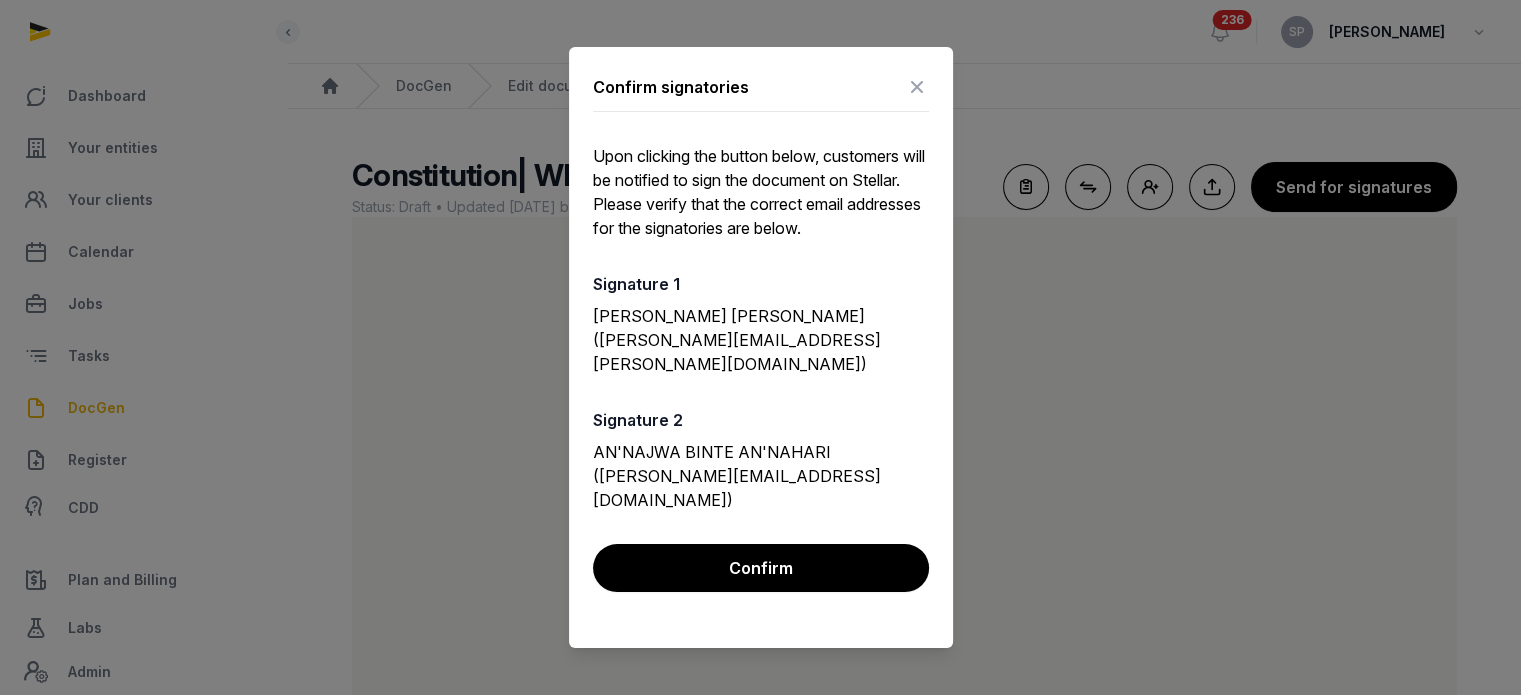 click at bounding box center [917, 87] 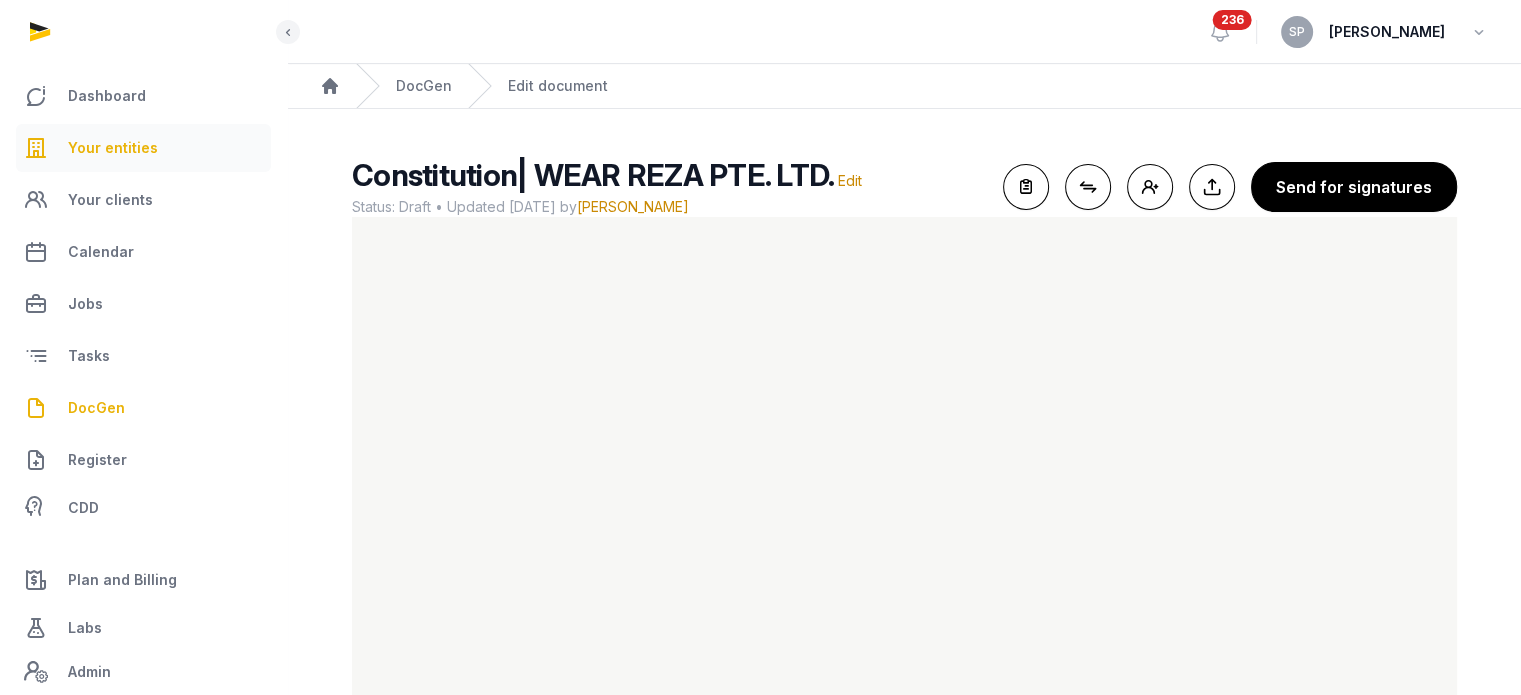 click on "Your entities" at bounding box center [143, 148] 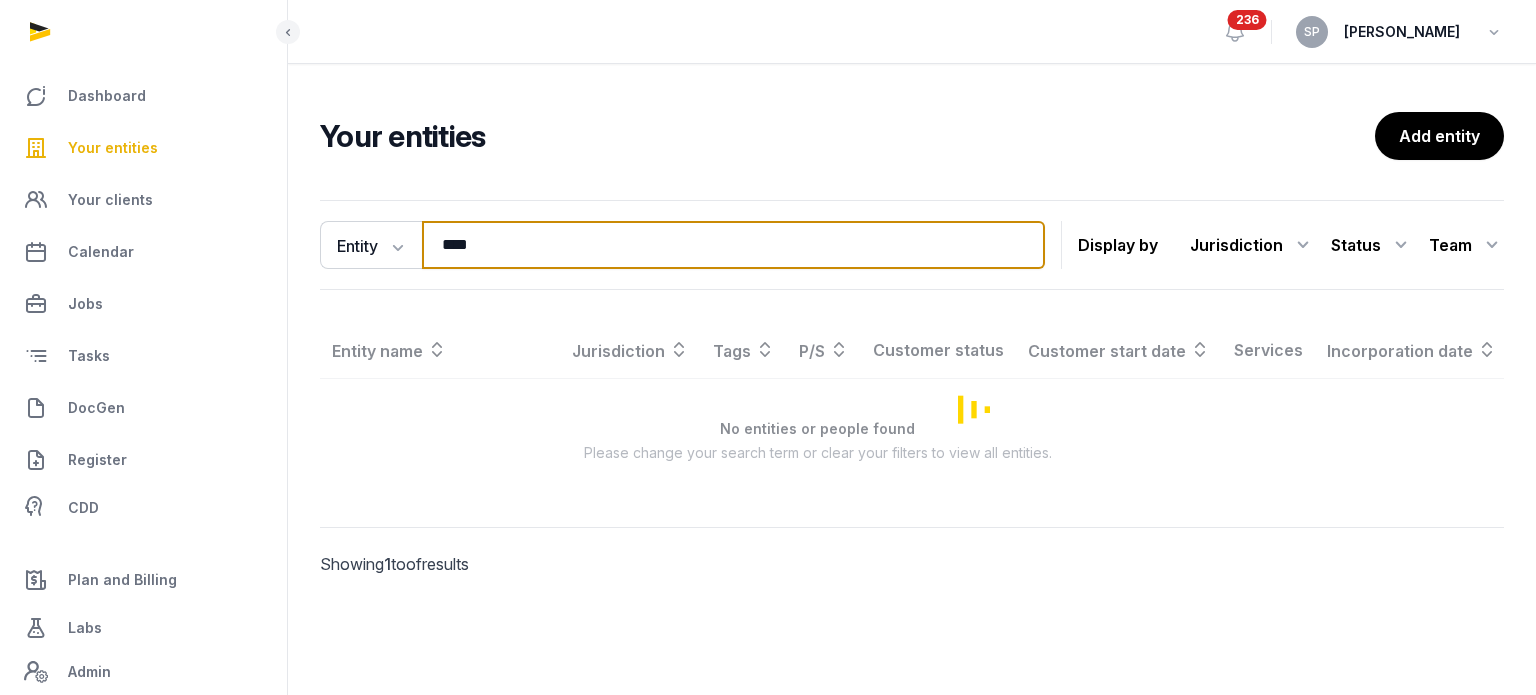 click on "****" at bounding box center (733, 245) 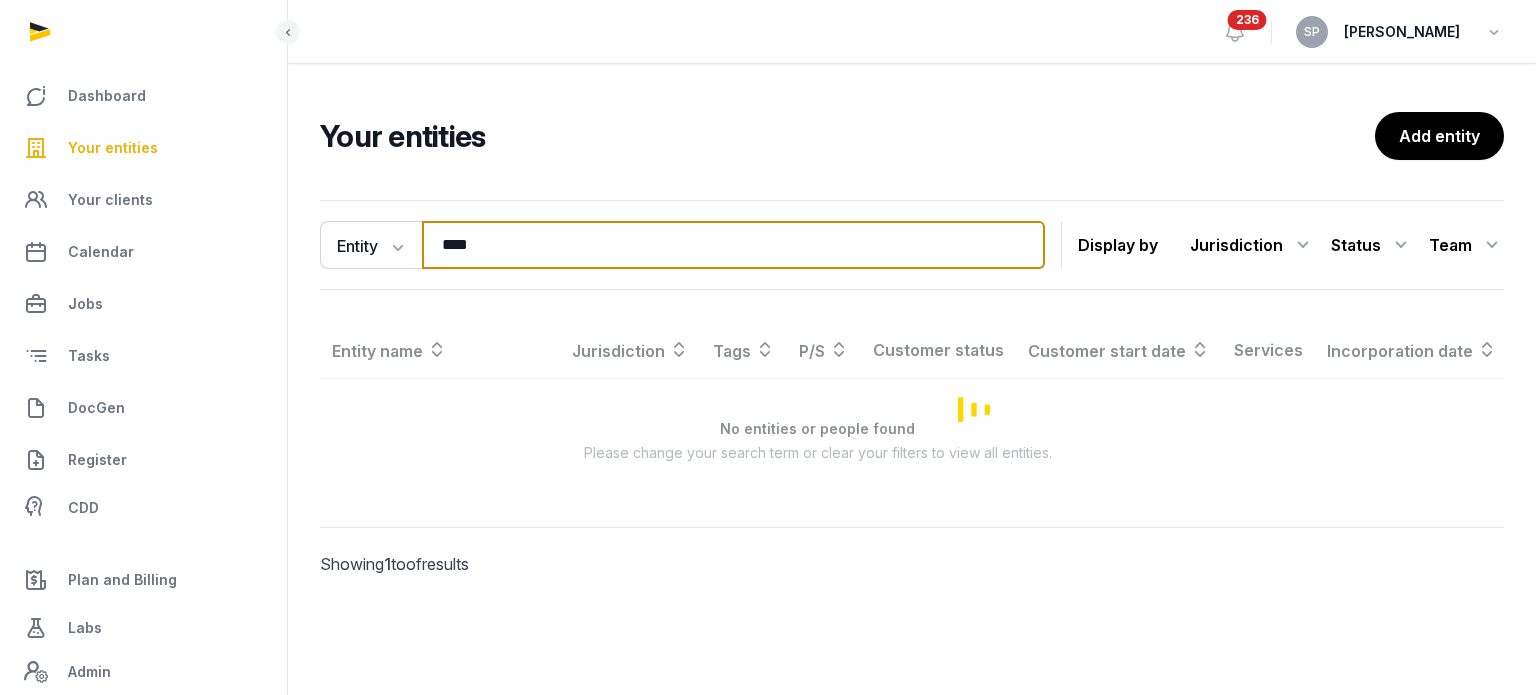 click on "****" at bounding box center (733, 245) 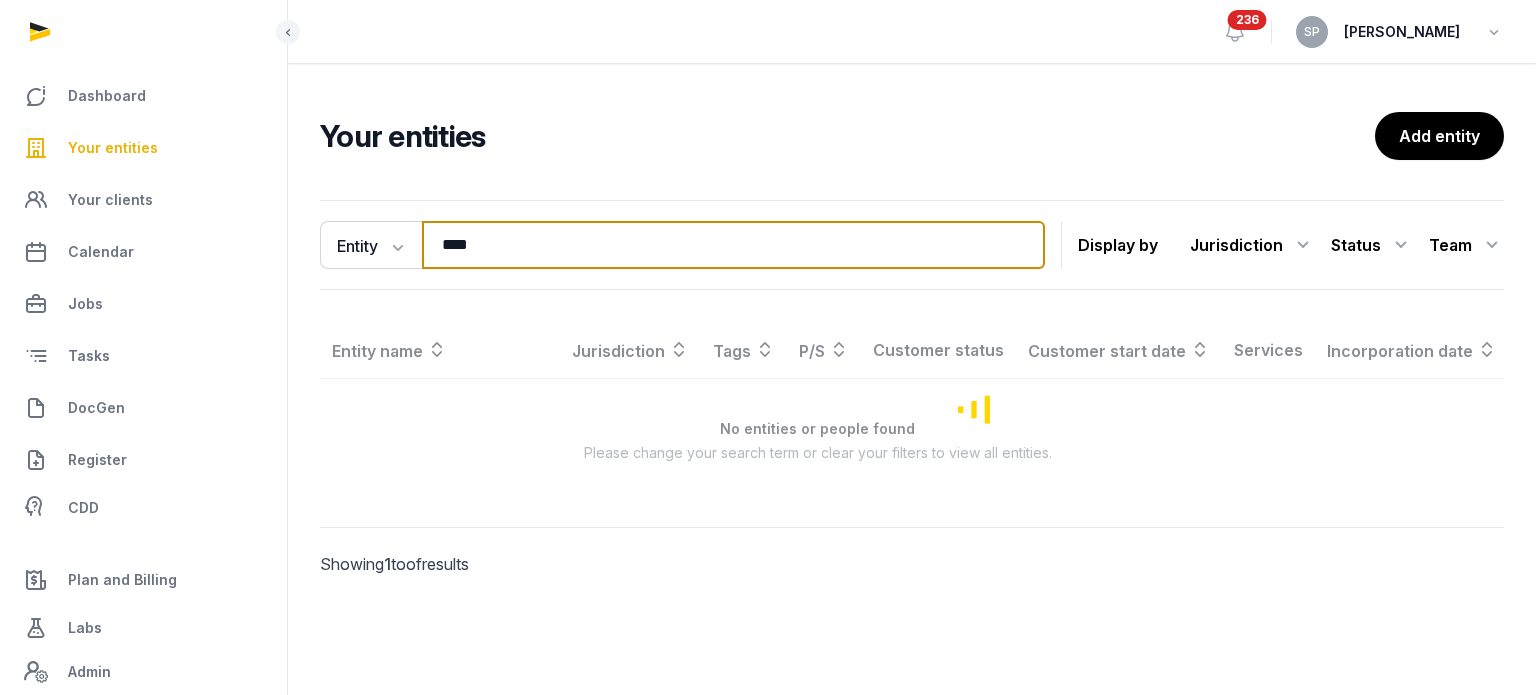 click on "****" at bounding box center (733, 245) 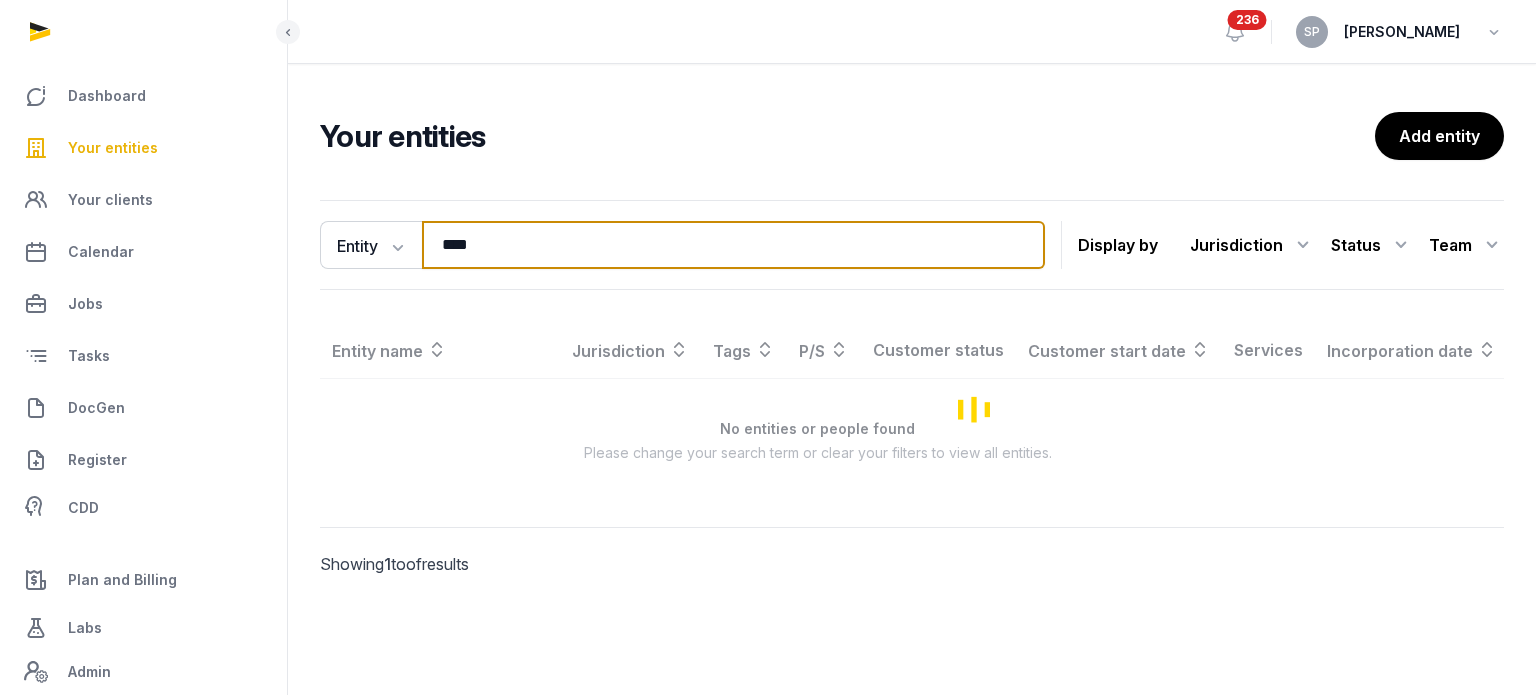 type on "****" 